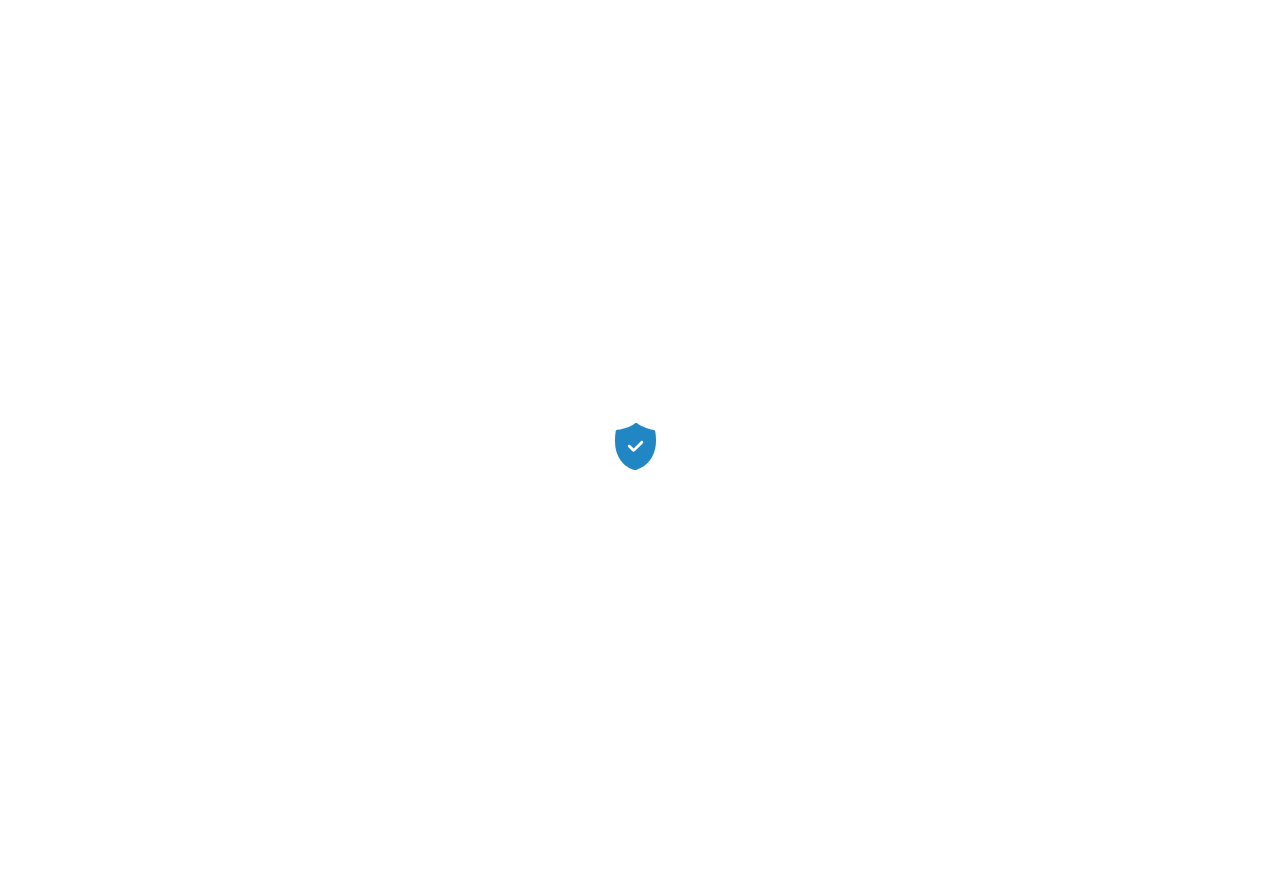 scroll, scrollTop: 0, scrollLeft: 0, axis: both 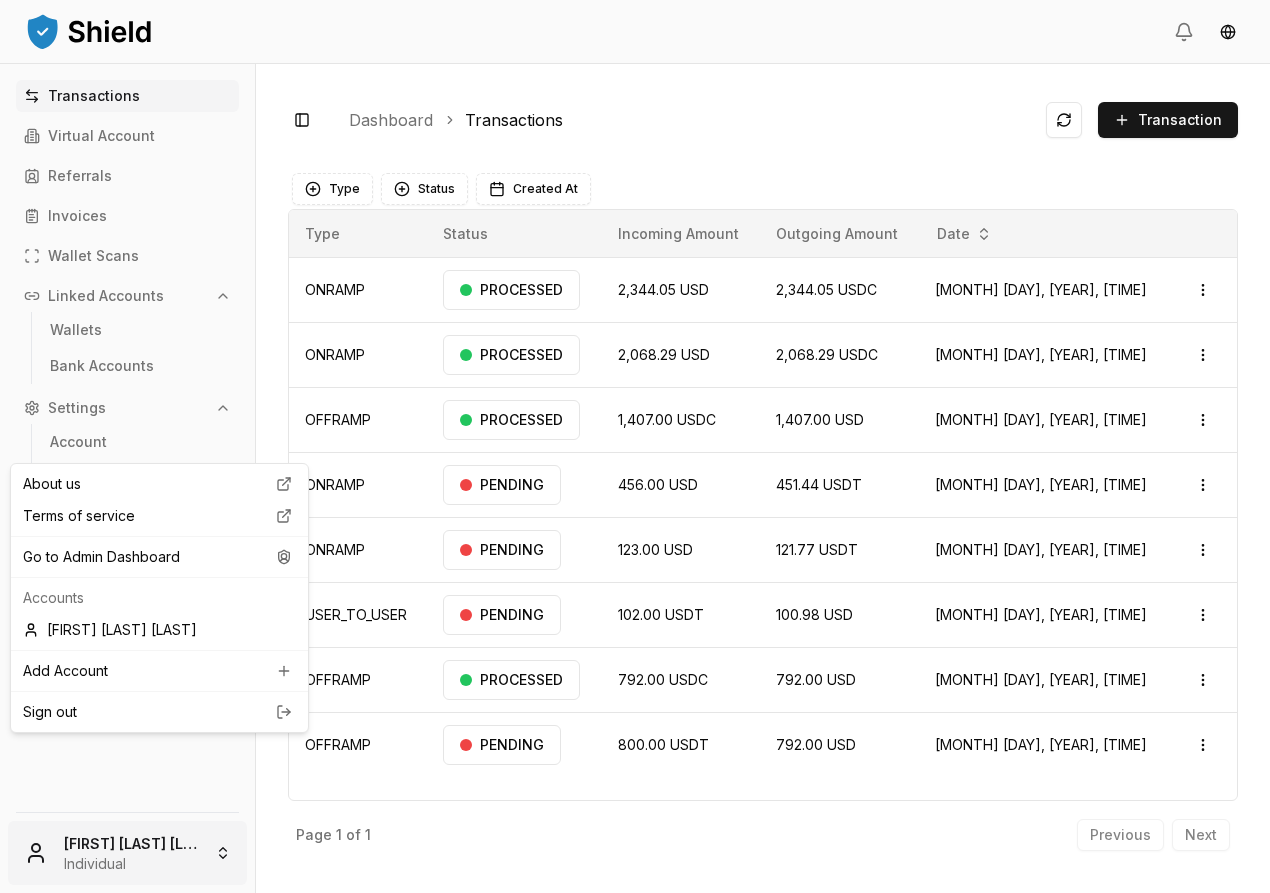 click on "Transactions Virtual Account Referrals Invoices Wallet Scans Linked Accounts Wallets Bank Accounts Settings Account Profile Team Roles Lucas Achaval Rodríguez Individual Toggle Sidebar Dashboard Transactions   Transaction ONRAMP   2,344.05 USD   2,344.05 USDC Jul 3, 2025, 2:11 PM PROCESSED Open menu ONRAMP   2,068.29 USD   2,068.29 USDC Jun 13, 2025, 4:02 PM PROCESSED Open menu OFFRAMP   1,407.00 USDC   1,407.00 USD May 9, 2025, 4:17 PM PROCESSED Open menu ONRAMP   456.00 USD   451.44 USDT Apr 29, 2025, 8:24 PM PENDING Open menu ONRAMP   123.00 USD   121.77 USDT Apr 29, 2025, 8:18 PM PENDING Open menu USER_TO_USER   102.00 USDT   100.98 USD Apr 14, 2025, 2:37 PM PENDING Open menu OFFRAMP   792.00 USDC   792.00 USD Apr 9, 2025, 12:55 PM PROCESSED Open menu OFFRAMP   800.00 USDT   792.00 USD Mar 11, 2025, 10:53 AM PENDING Open menu Page 1 of 1 Previous Next Type Status Created At Type Status Incoming Amount Outgoing Amount Date   ONRAMP   PROCESSED   2,344.05   USD   2,344.05   USDC   Jul 3, 2025, 2:11 PM" at bounding box center (635, 446) 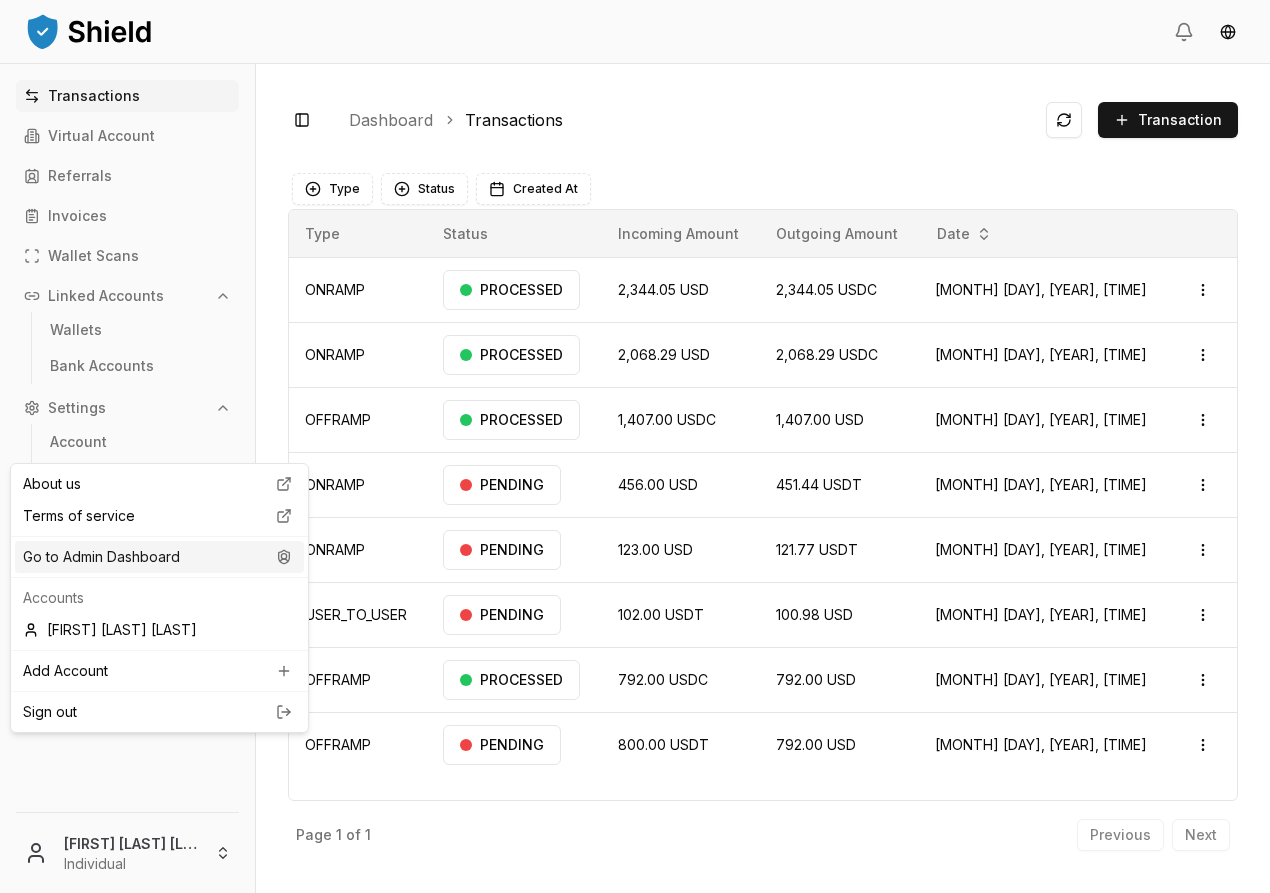 click on "Go to Admin Dashboard" at bounding box center (159, 557) 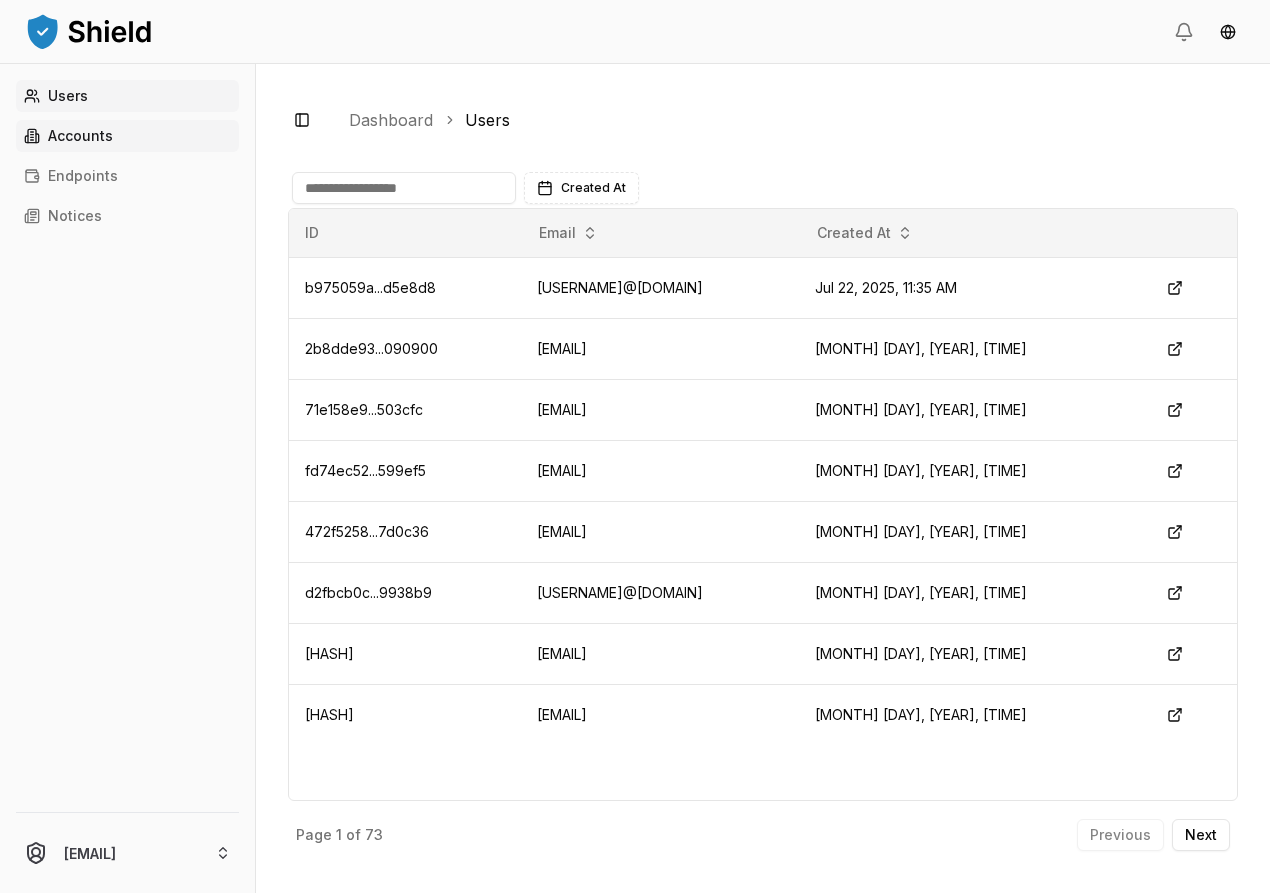 click on "Accounts" at bounding box center [127, 136] 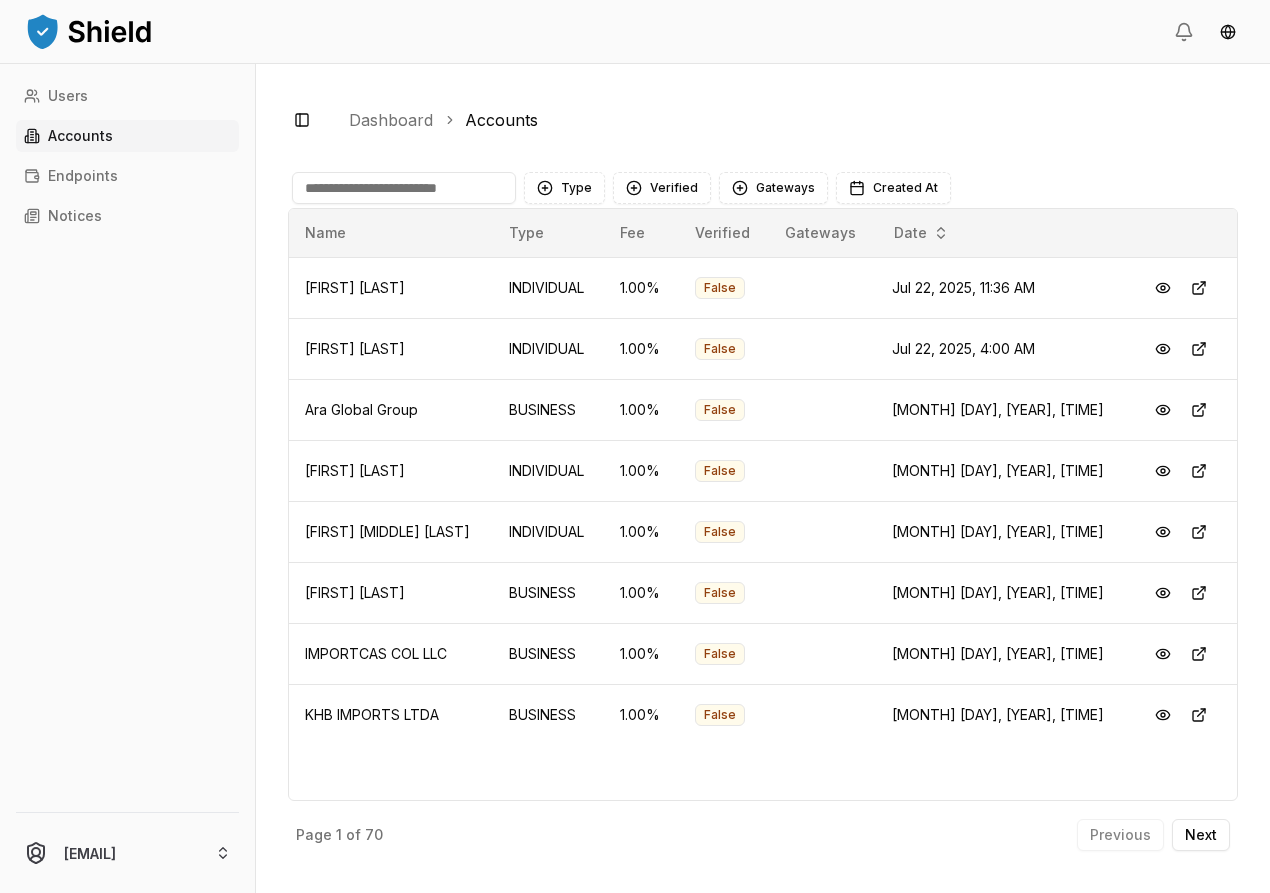 click at bounding box center [404, 188] 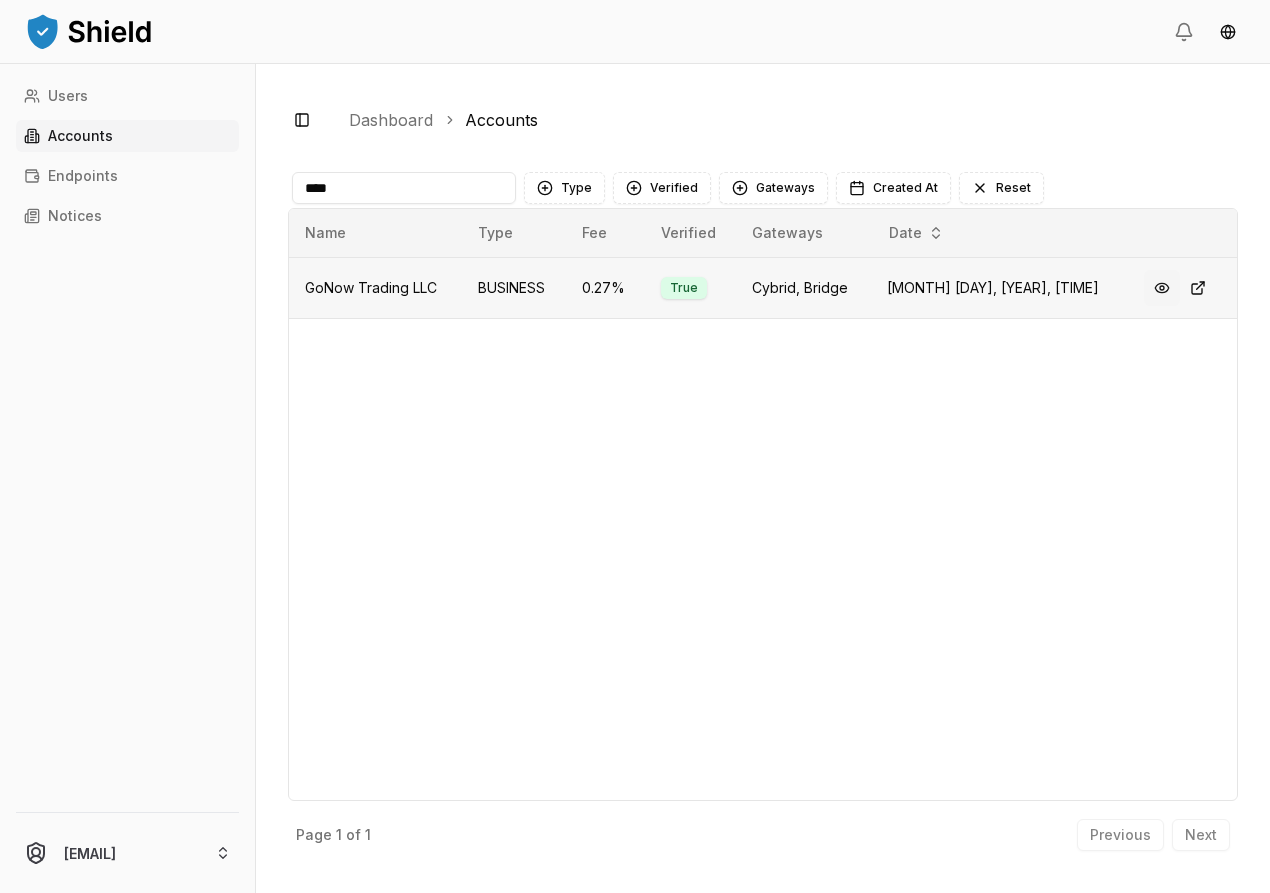 type on "****" 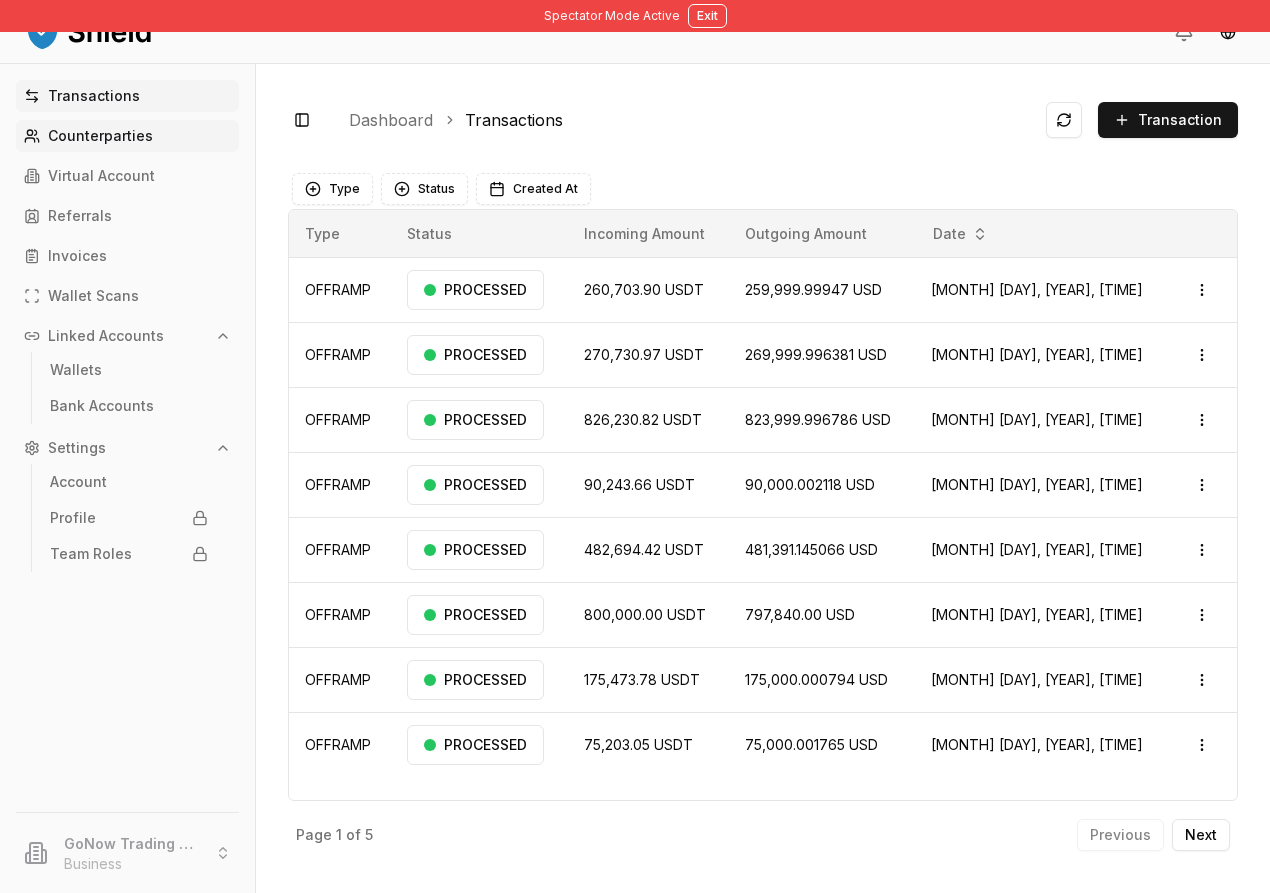 click on "Counterparties" at bounding box center [100, 136] 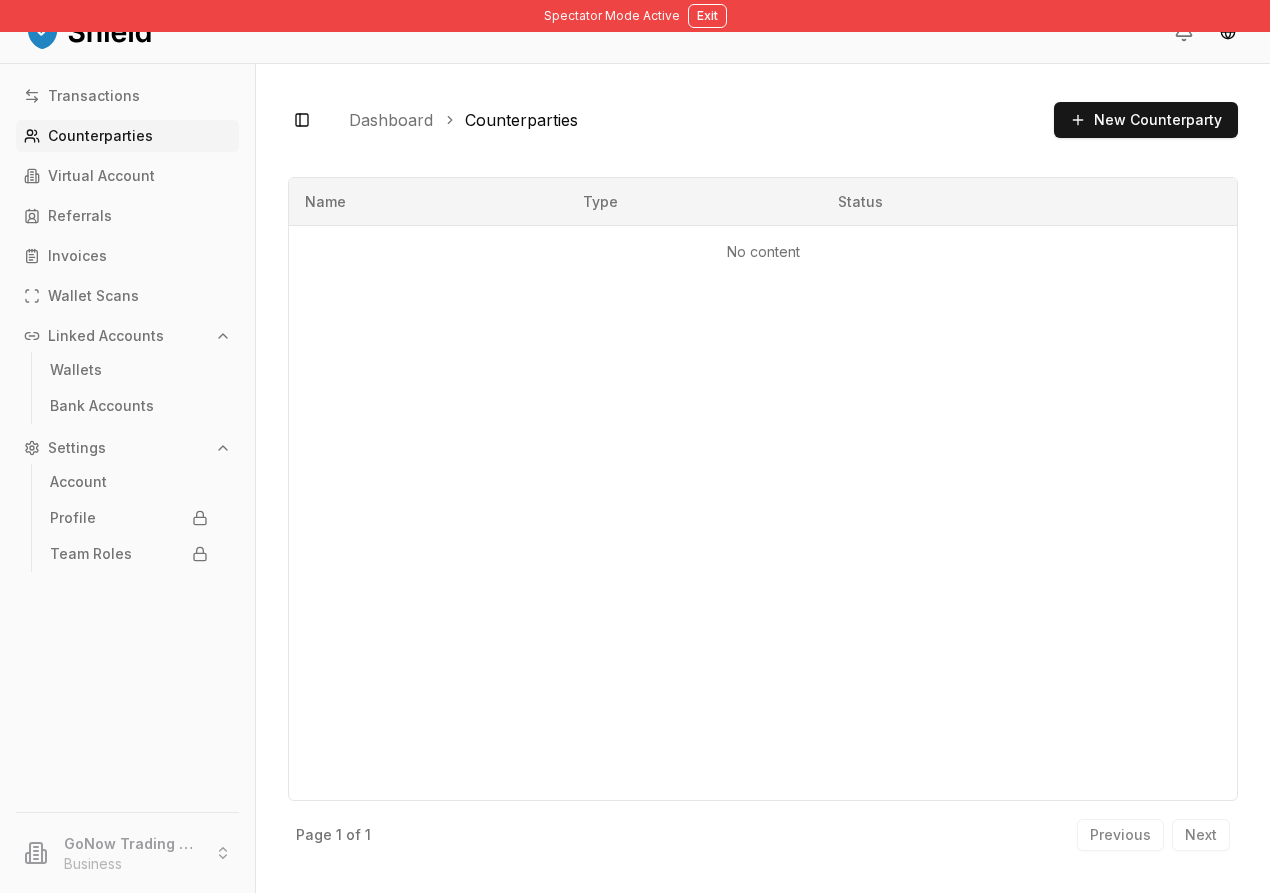 click on "Name Type Status No content" at bounding box center [763, 489] 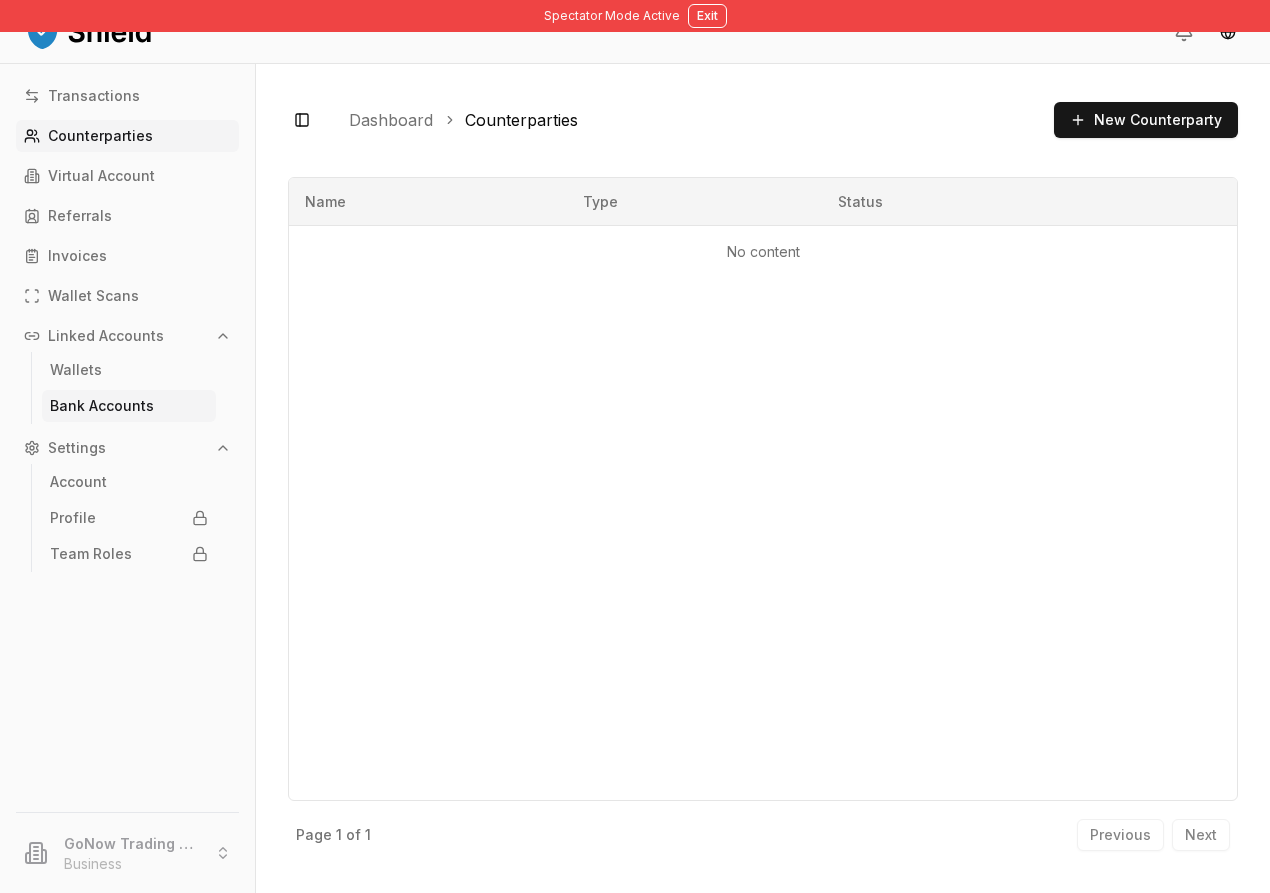 click on "Bank Accounts" at bounding box center [129, 406] 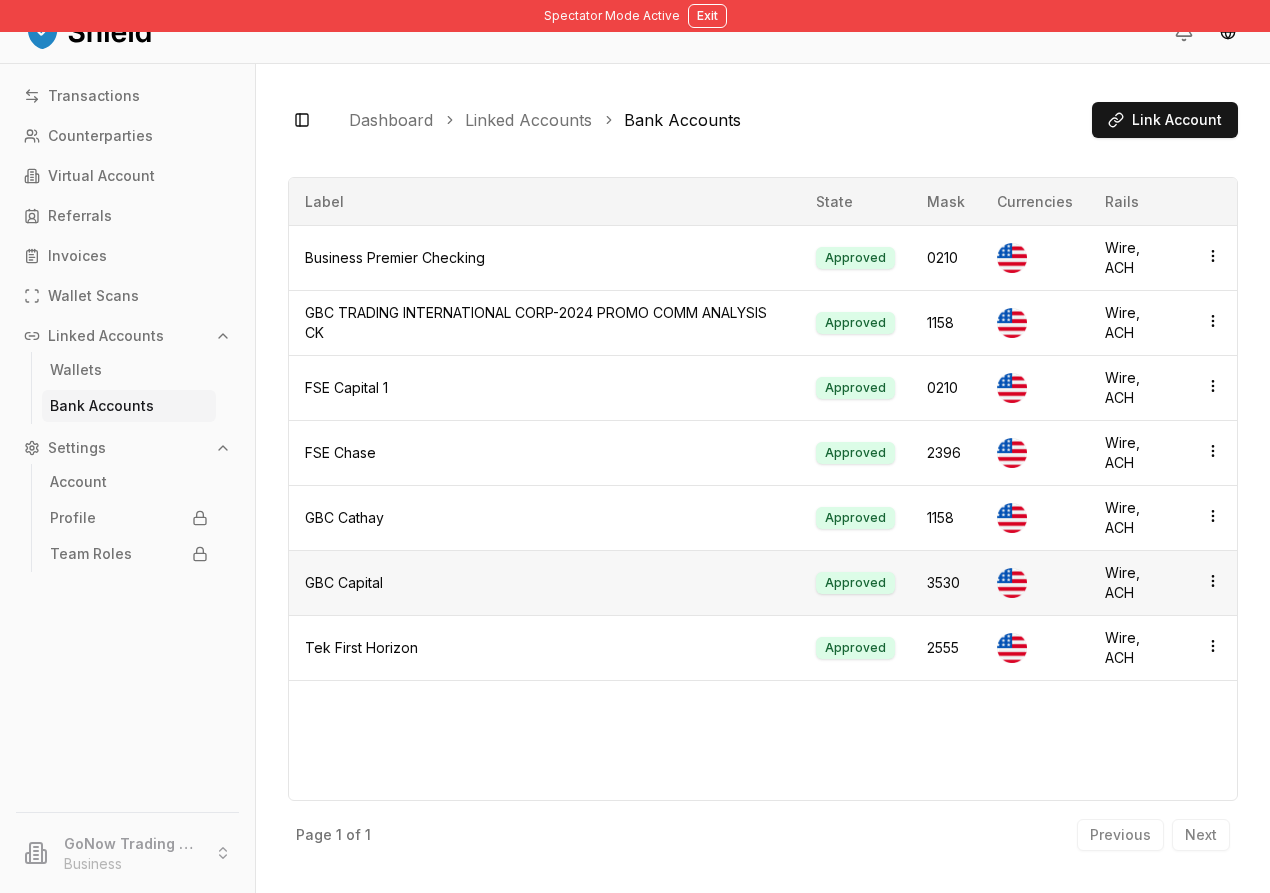 scroll, scrollTop: 0, scrollLeft: 0, axis: both 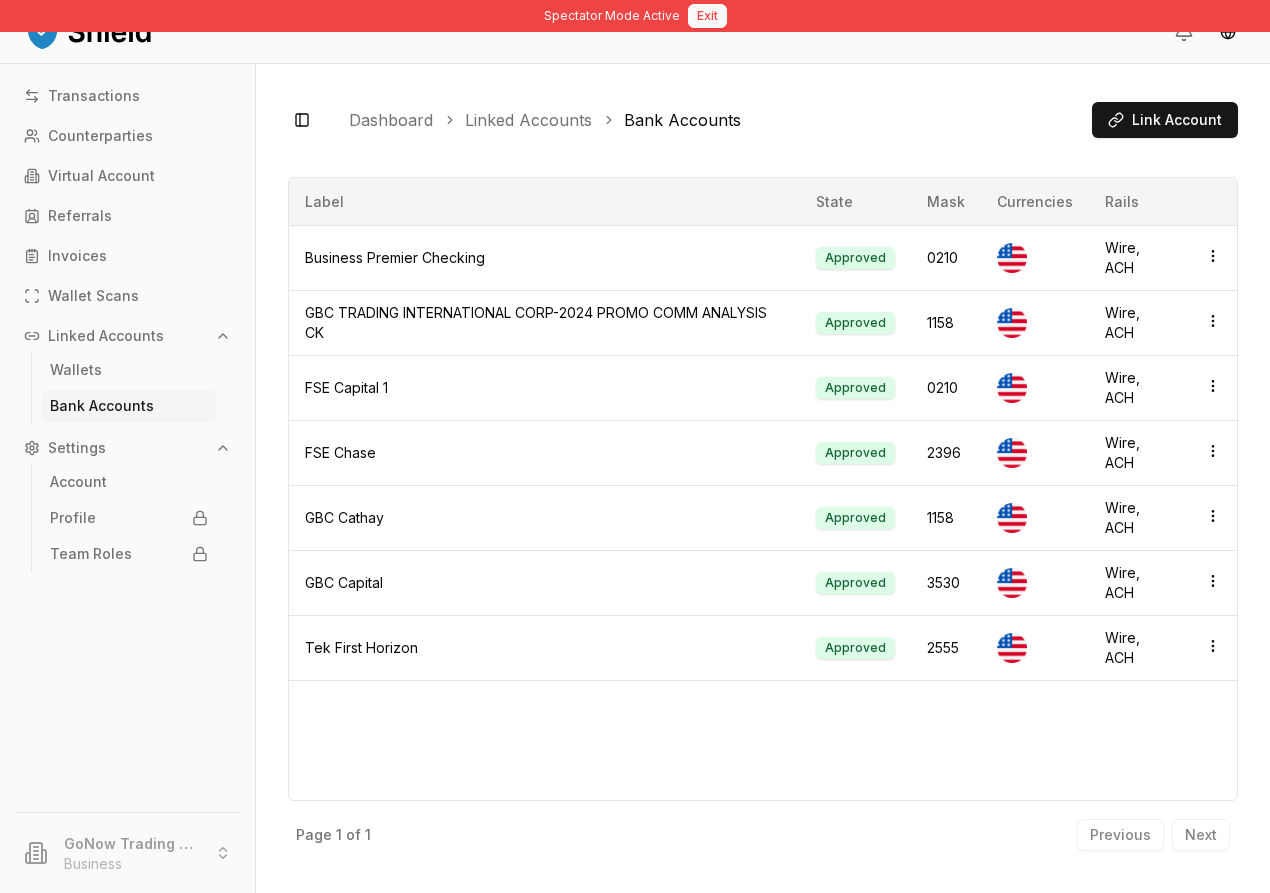 click on "Exit" at bounding box center (707, 16) 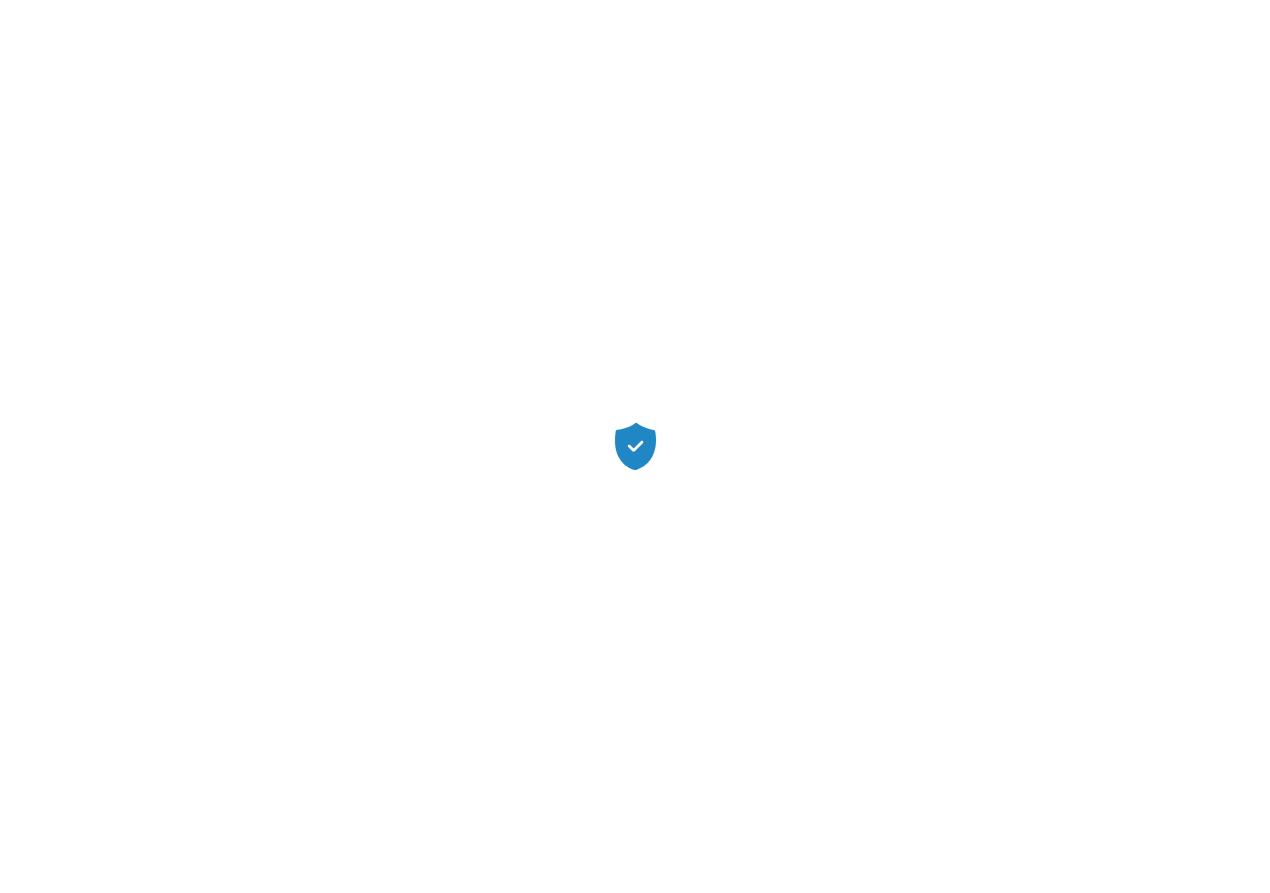 scroll, scrollTop: 0, scrollLeft: 0, axis: both 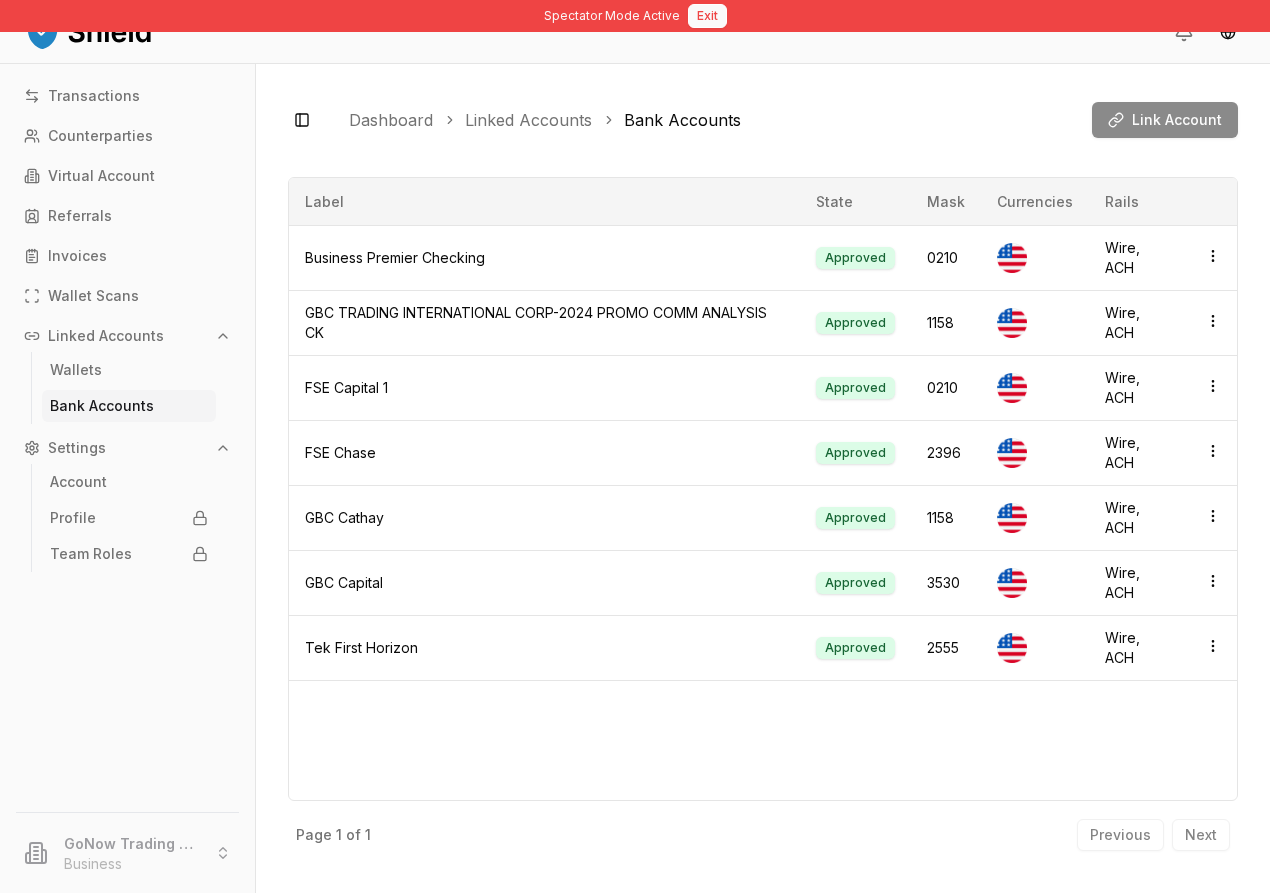 click on "Exit" at bounding box center (707, 16) 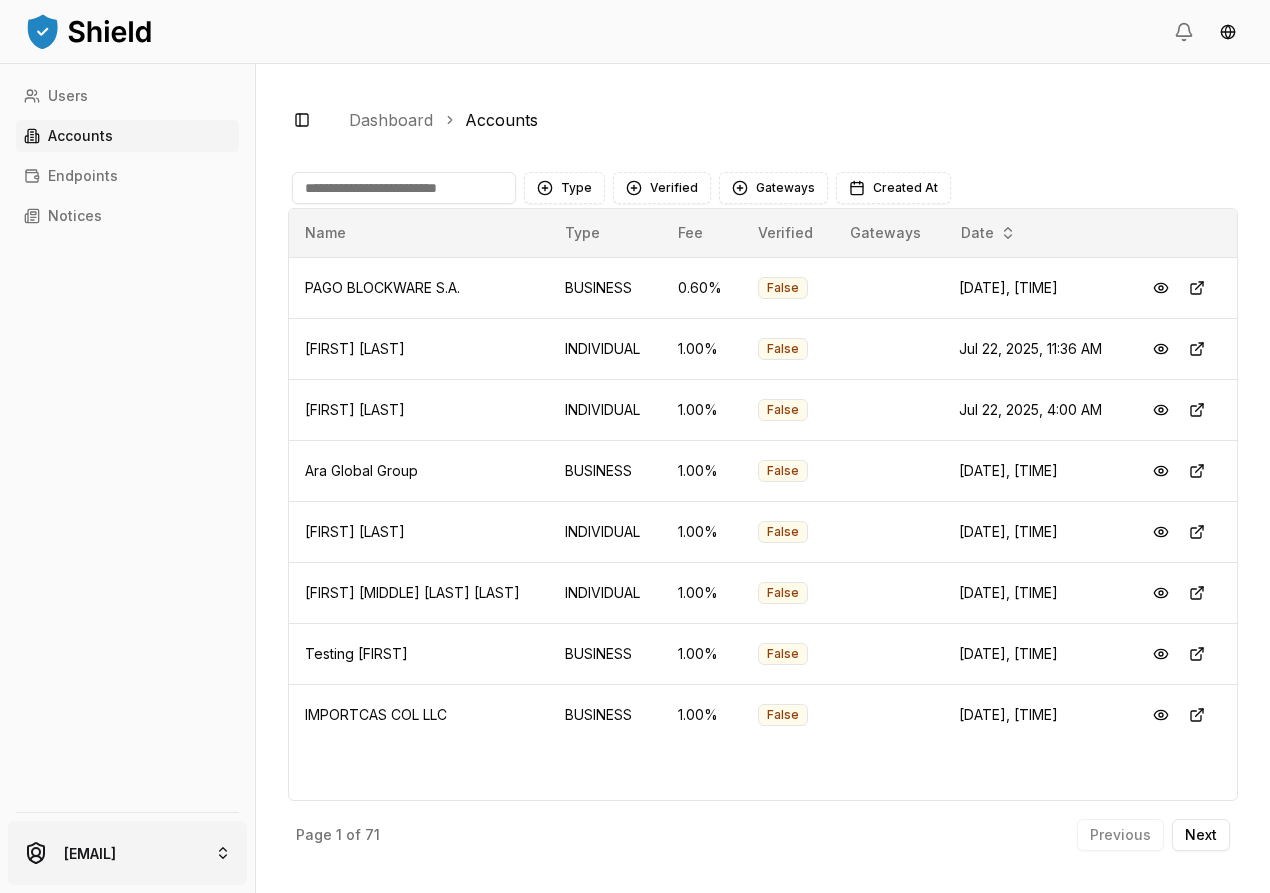 click on "Users Accounts Endpoints Notices achaval.lucas@gmail.com Toggle Sidebar Dashboard Accounts Type Verified Gateways Created At Name Type Fee Verified Gateways Date   PAGO BLOCKWARE S.A.   BUSINESS   0.60 %   False     Jul 22, 2025, 12:13 PM     César Medina   INDIVIDUAL   1.00 %   False     Jul 22, 2025, 11:36 AM     Chih Chieh Lee   INDIVIDUAL   1.00 %   False     Jul 22, 2025, 4:00 AM     Ara Global Group   BUSINESS   1.00 %   False     Jul 21, 2025, 6:37 PM     Jesus Avendaño    INDIVIDUAL   1.00 %   False     Jul 21, 2025, 6:22 PM     Jose Mario Cuadrado Velasquez   INDIVIDUAL   1.00 %   False     Jul 21, 2025, 6:13 PM     Testing Brandon   BUSINESS   1.00 %   False     Jul 21, 2025, 6:10 PM     IMPORTCAS COL LLC   BUSINESS   1.00 %   False     Jul 21, 2025, 6:00 PM   Page 1 of 71 Previous Next" at bounding box center (635, 446) 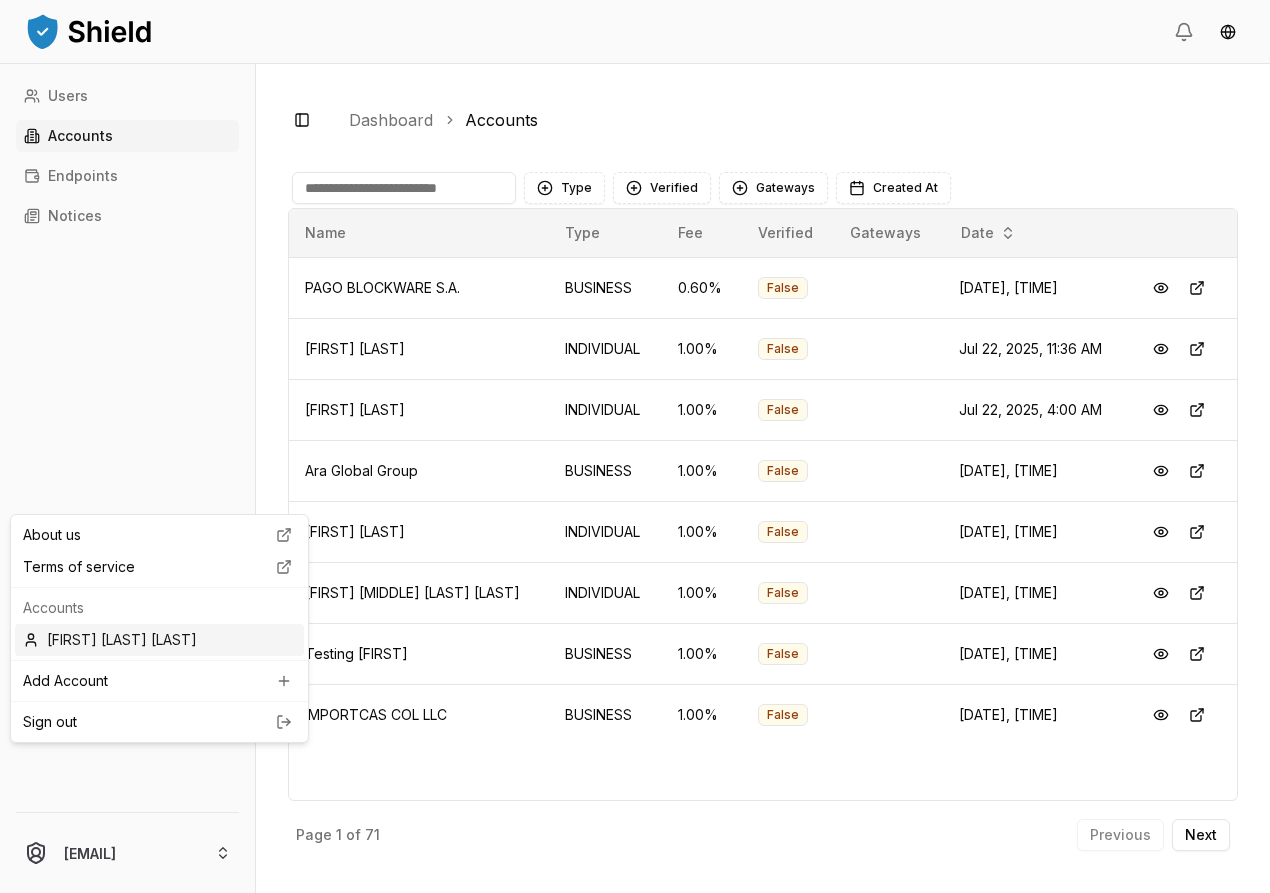 click on "[FIRST] [LAST] [LAST]" at bounding box center (159, 640) 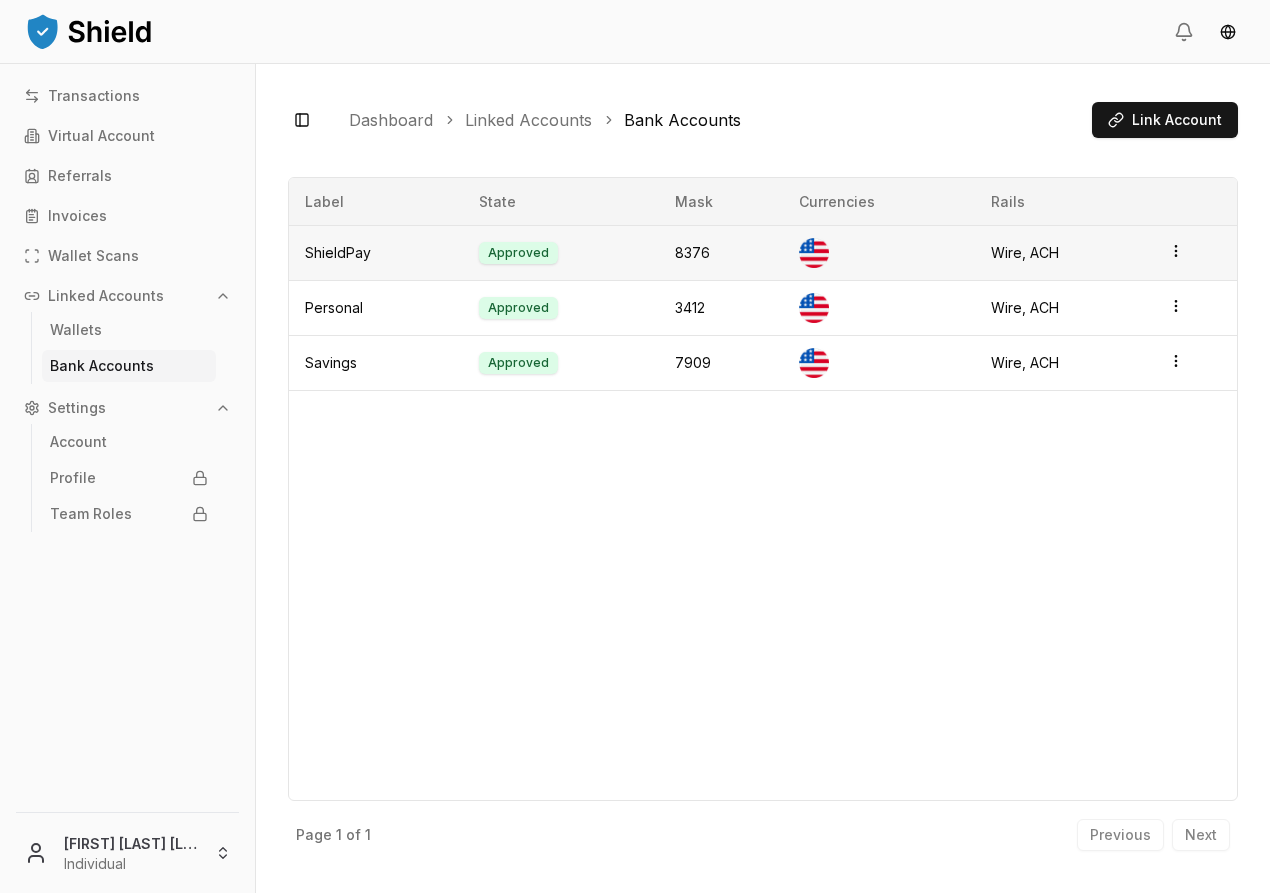 scroll, scrollTop: 0, scrollLeft: 0, axis: both 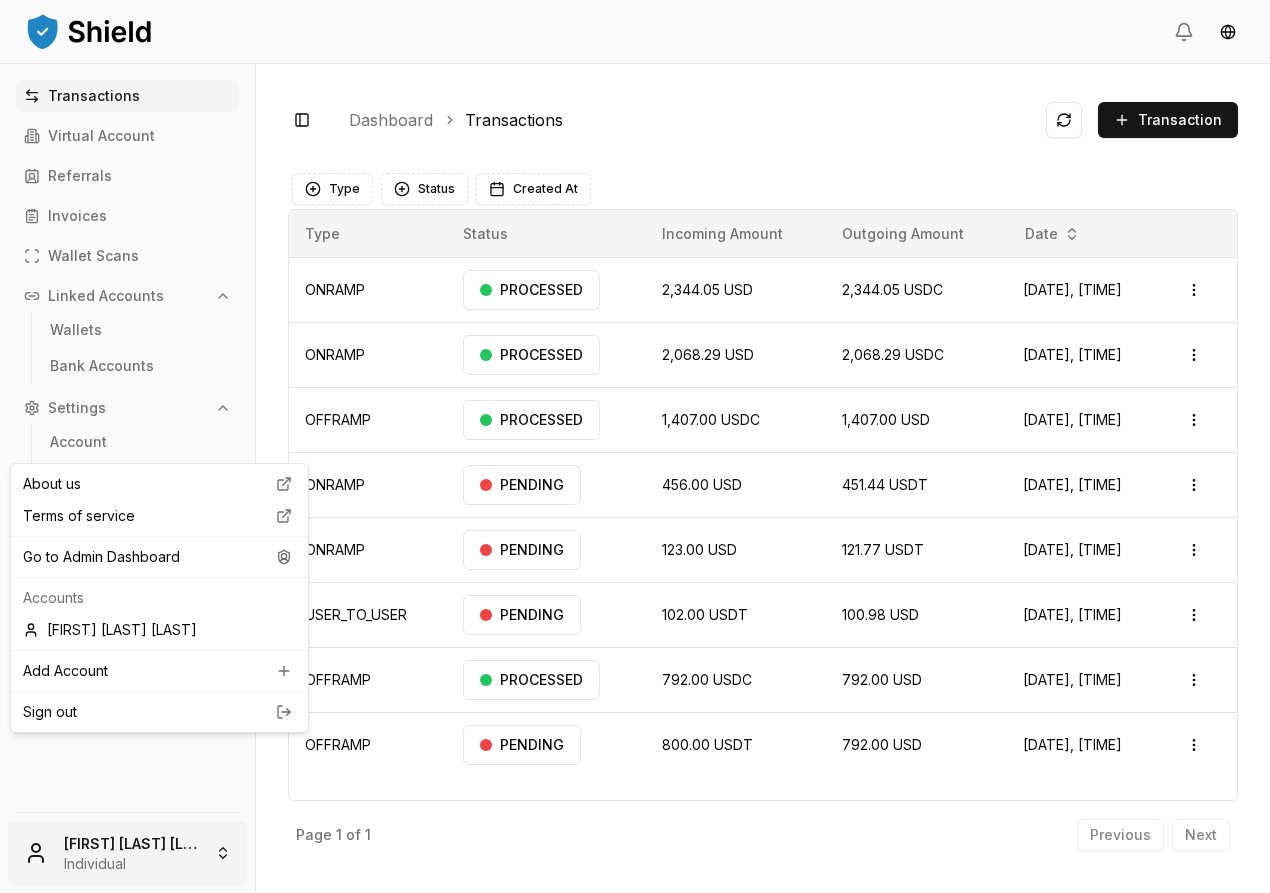 click on "Transactions Virtual Account Referrals Invoices Wallet Scans Linked Accounts Wallets Bank Accounts Settings Account Profile Team Roles Lucas Achaval Rodríguez Individual Toggle Sidebar Dashboard Transactions   Transaction ONRAMP   2,344.05 USD   2,344.05 USDC Jul 3, 2025, 2:11 PM PROCESSED Open menu ONRAMP   2,068.29 USD   2,068.29 USDC Jun 13, 2025, 4:02 PM PROCESSED Open menu OFFRAMP   1,407.00 USDC   1,407.00 USD May 9, 2025, 4:17 PM PROCESSED Open menu ONRAMP   456.00 USD   451.44 USDT Apr 29, 2025, 8:24 PM PENDING Open menu ONRAMP   123.00 USD   121.77 USDT Apr 29, 2025, 8:18 PM PENDING Open menu USER_TO_USER   102.00 USDT   100.98 USD Apr 14, 2025, 2:37 PM PENDING Open menu OFFRAMP   792.00 USDC   792.00 USD Apr 9, 2025, 12:55 PM PROCESSED Open menu OFFRAMP   800.00 USDT   792.00 USD Mar 11, 2025, 10:53 AM PENDING Open menu Page 1 of 1 Previous Next Type Status Created At Type Status Incoming Amount Outgoing Amount Date   ONRAMP   PROCESSED   2,344.05   USD   2,344.05   USDC   Jul 3, 2025, 2:11 PM" at bounding box center [635, 446] 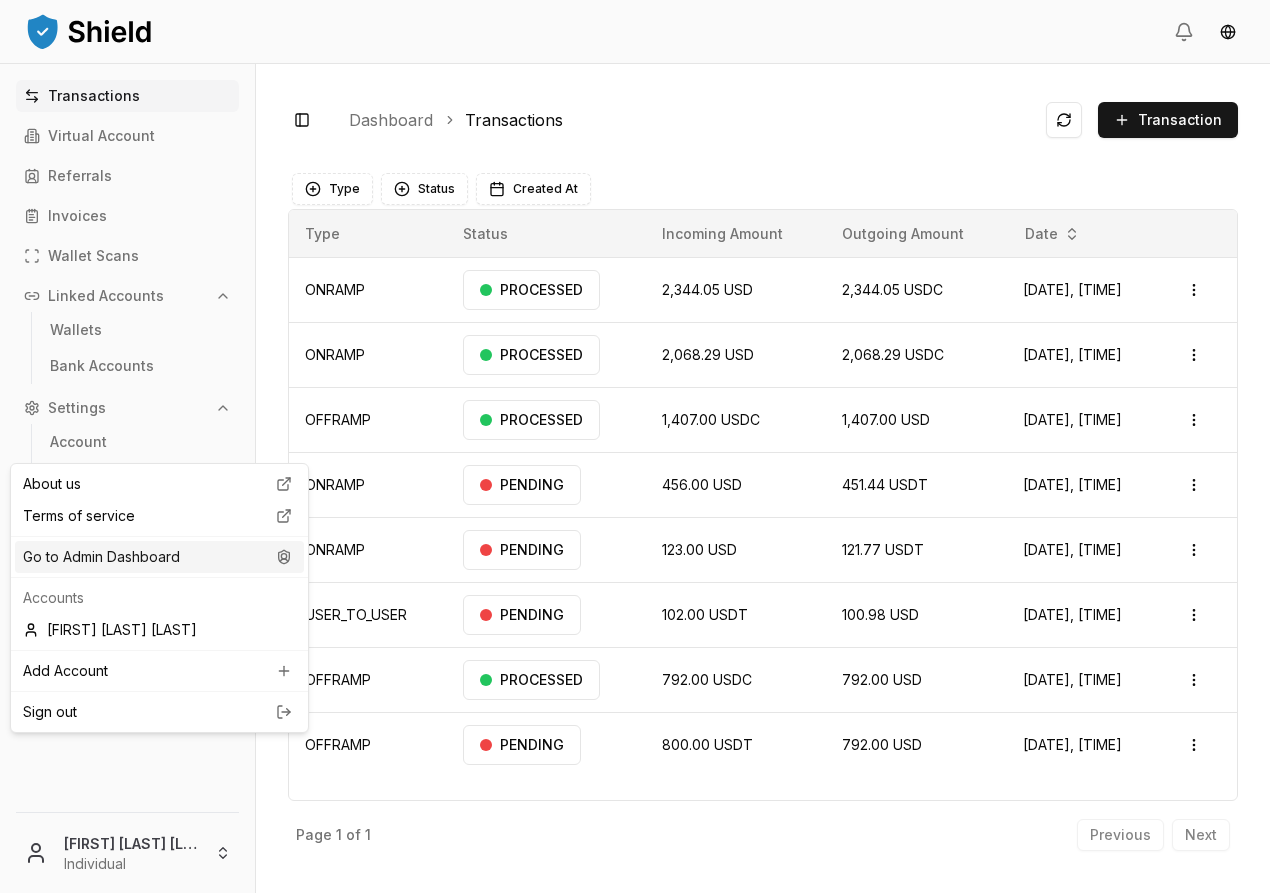 click on "Go to Admin Dashboard" at bounding box center (159, 557) 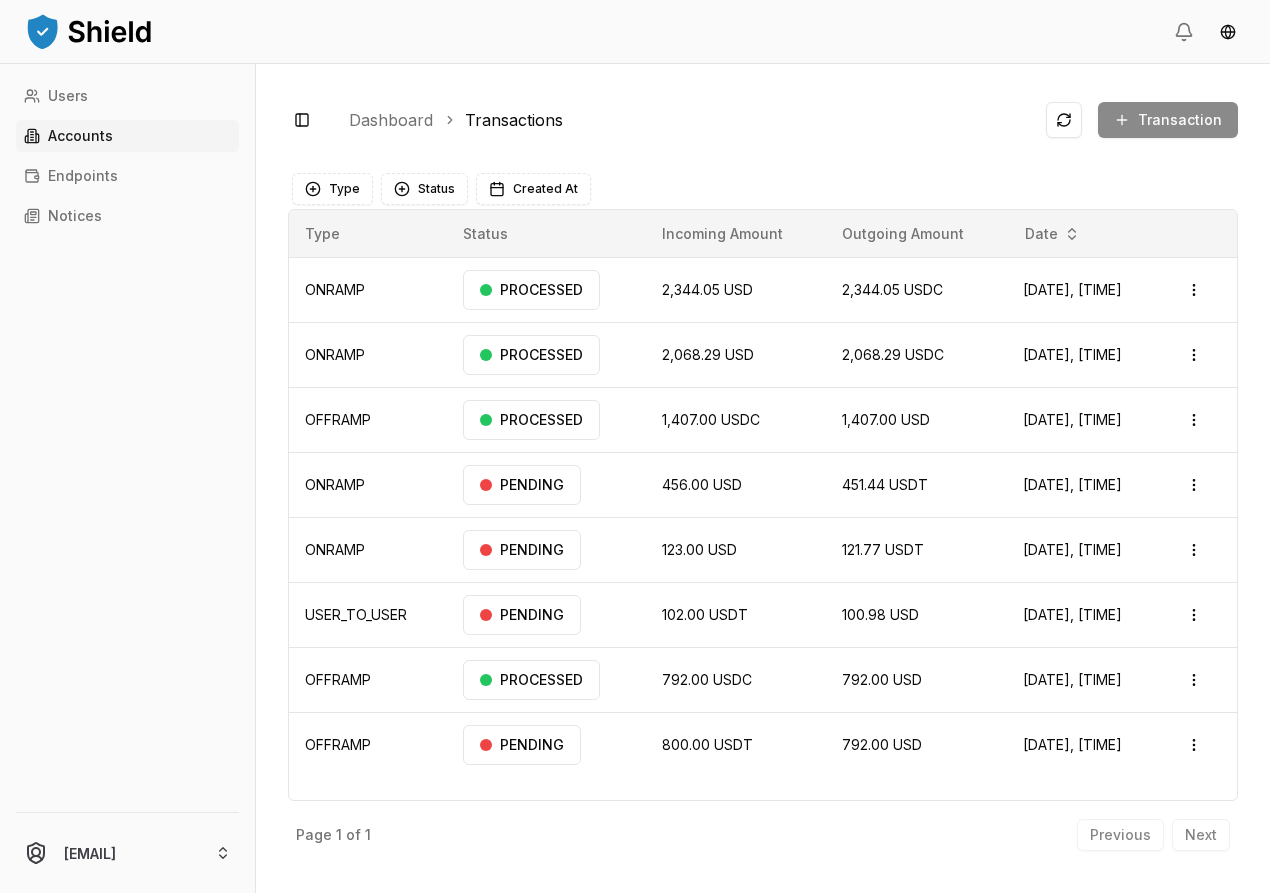 click on "Accounts" at bounding box center [127, 136] 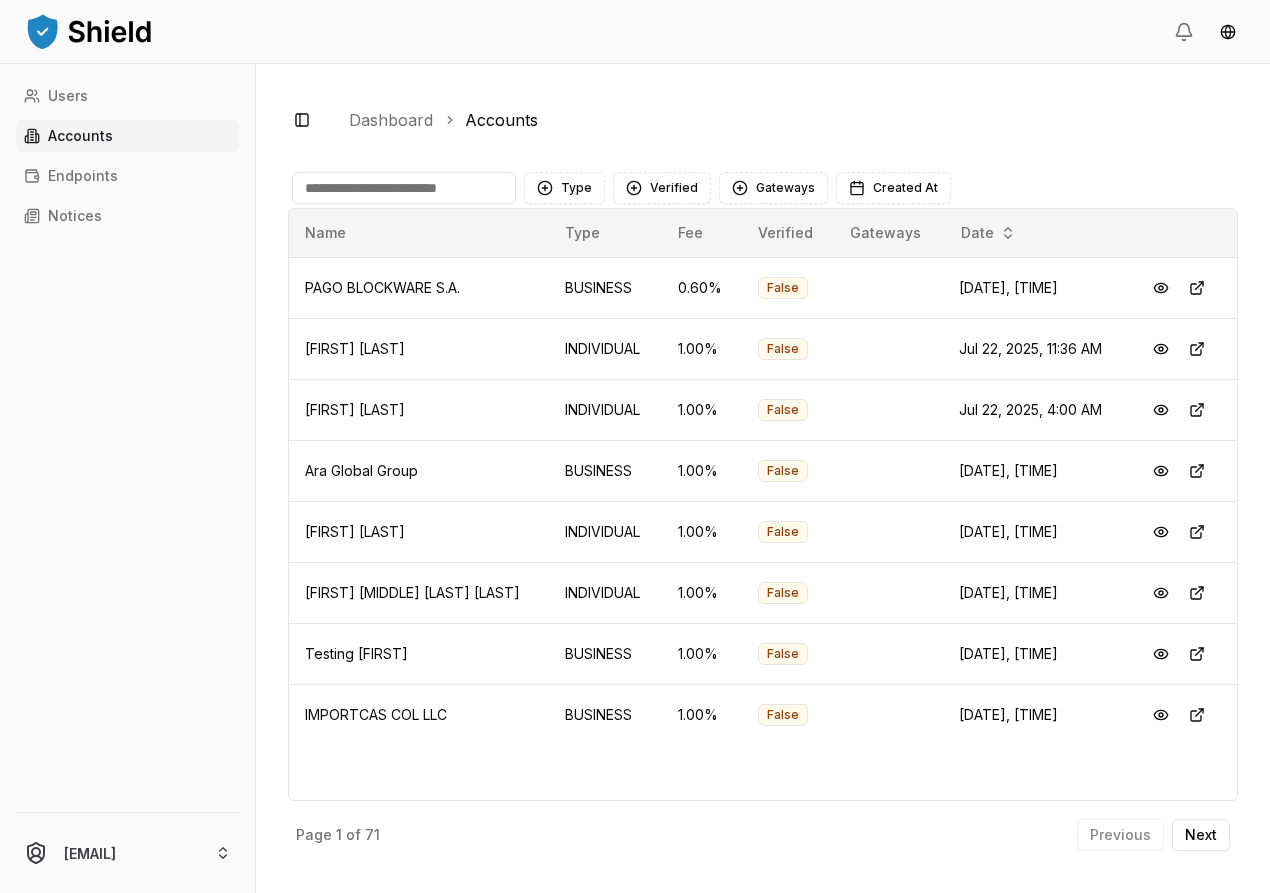 click at bounding box center [404, 188] 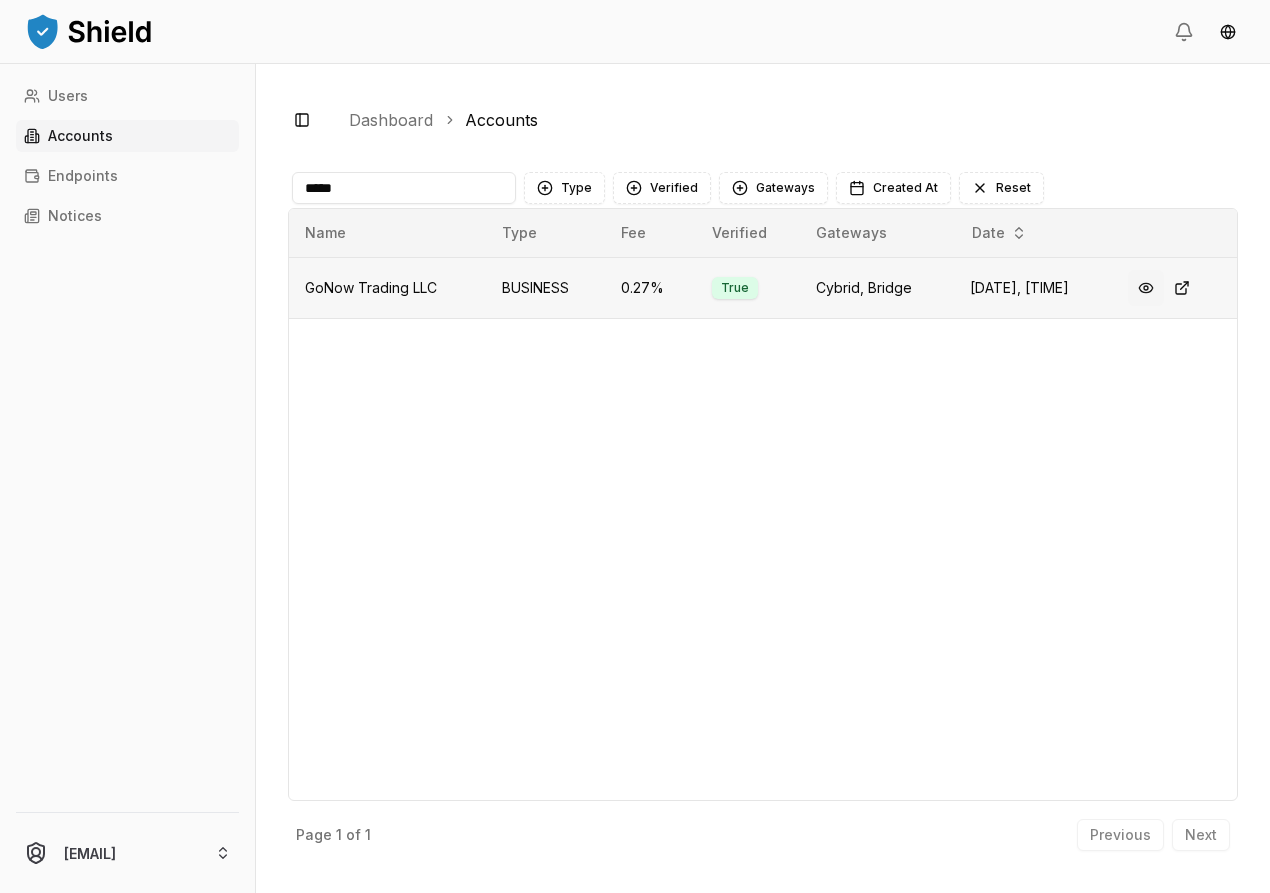 type on "*****" 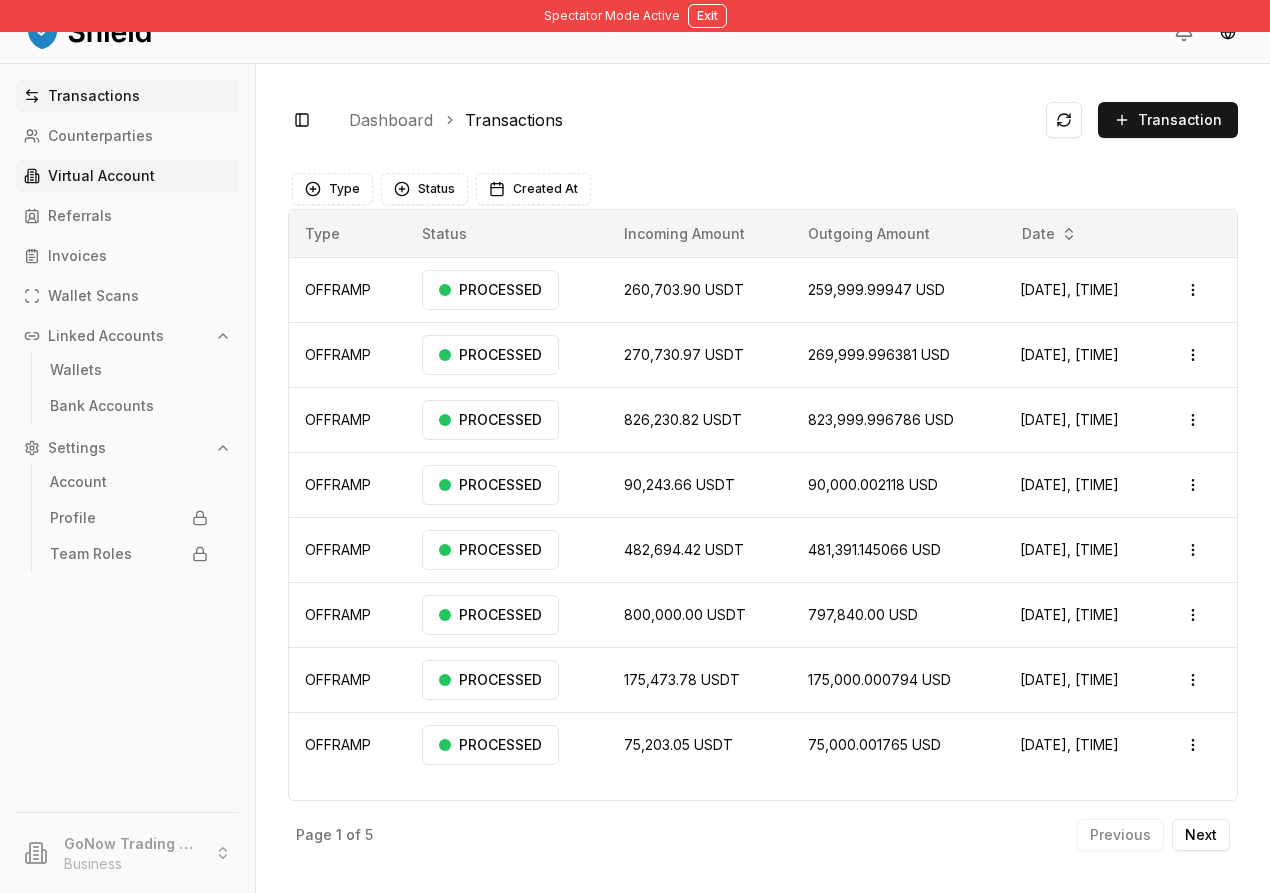 click on "Virtual Account" at bounding box center [101, 176] 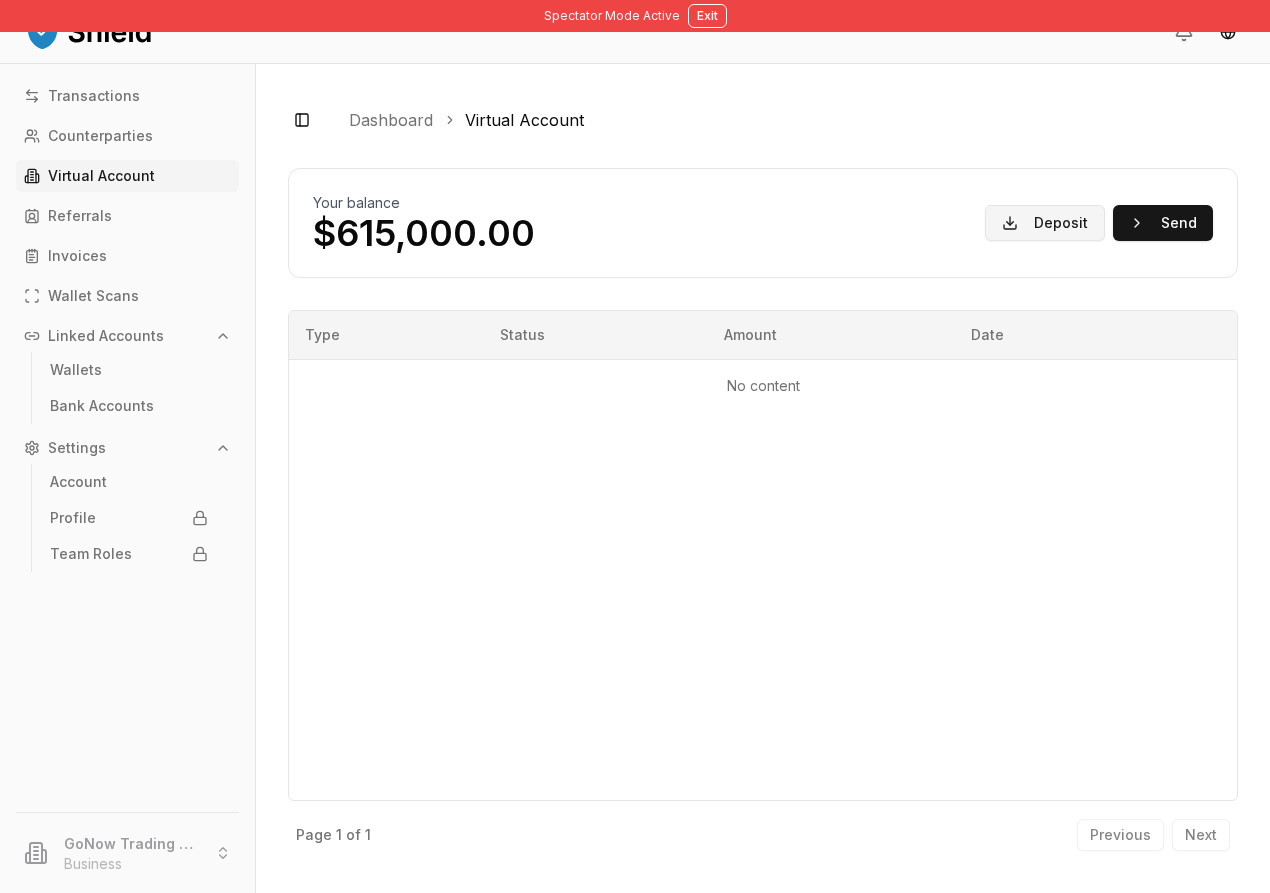 click on "Deposit" at bounding box center [1045, 223] 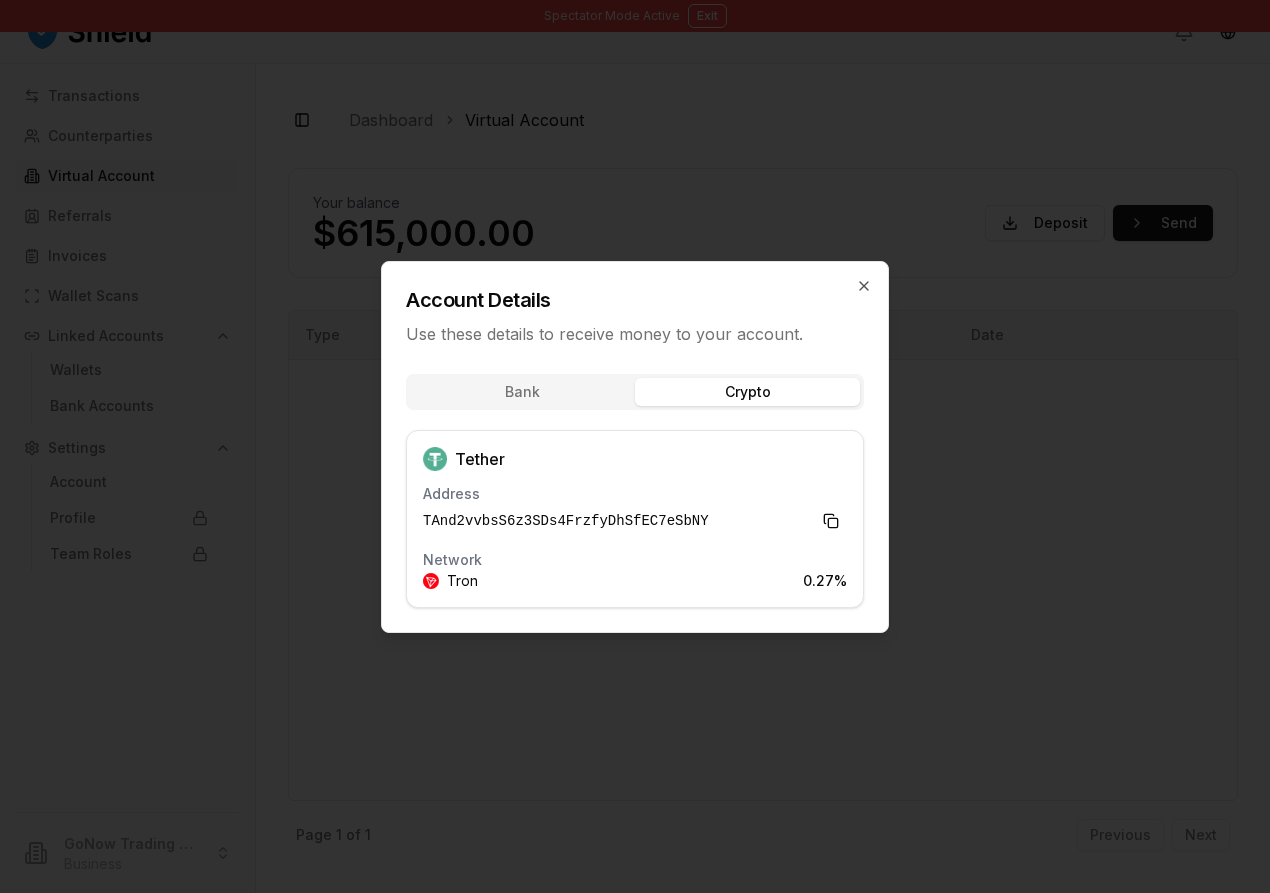 click on "Account Details Use these details to receive money to your account. Bank Crypto Tether Address [ADDRESS] Network Tron 0.27 % Close" at bounding box center [635, 447] 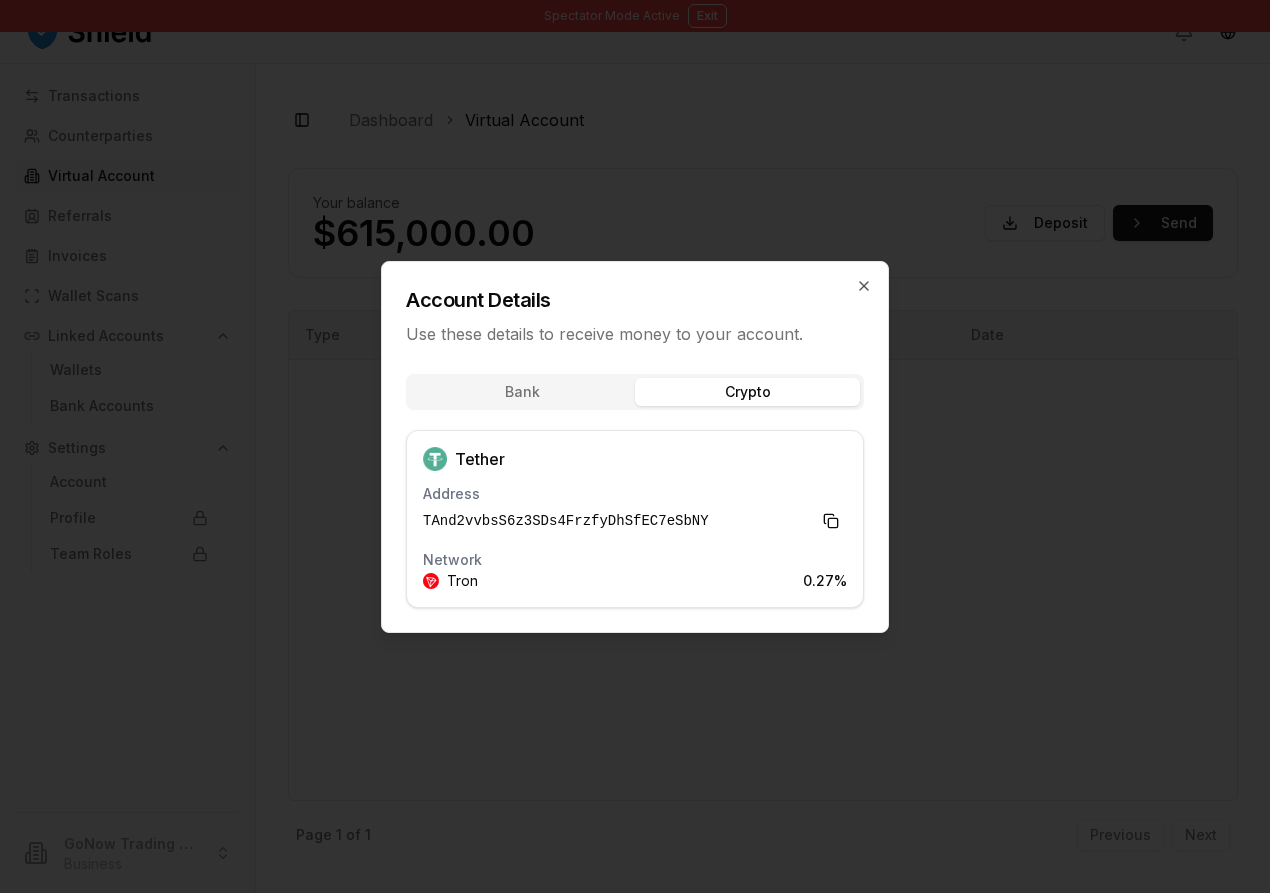 click on "Bank Crypto Tether Address [ADDRESS] Network Tron 0.27 %" at bounding box center [635, 497] 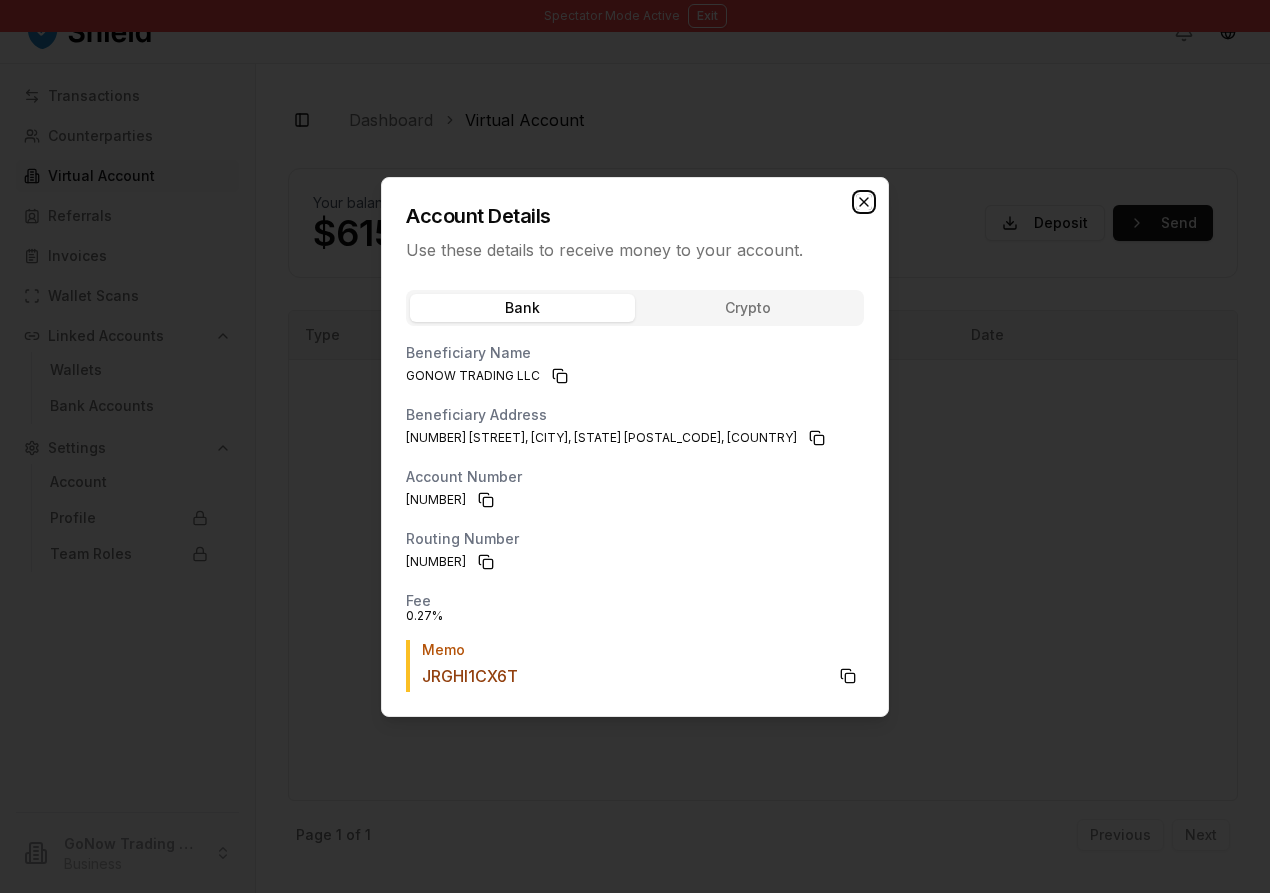 click 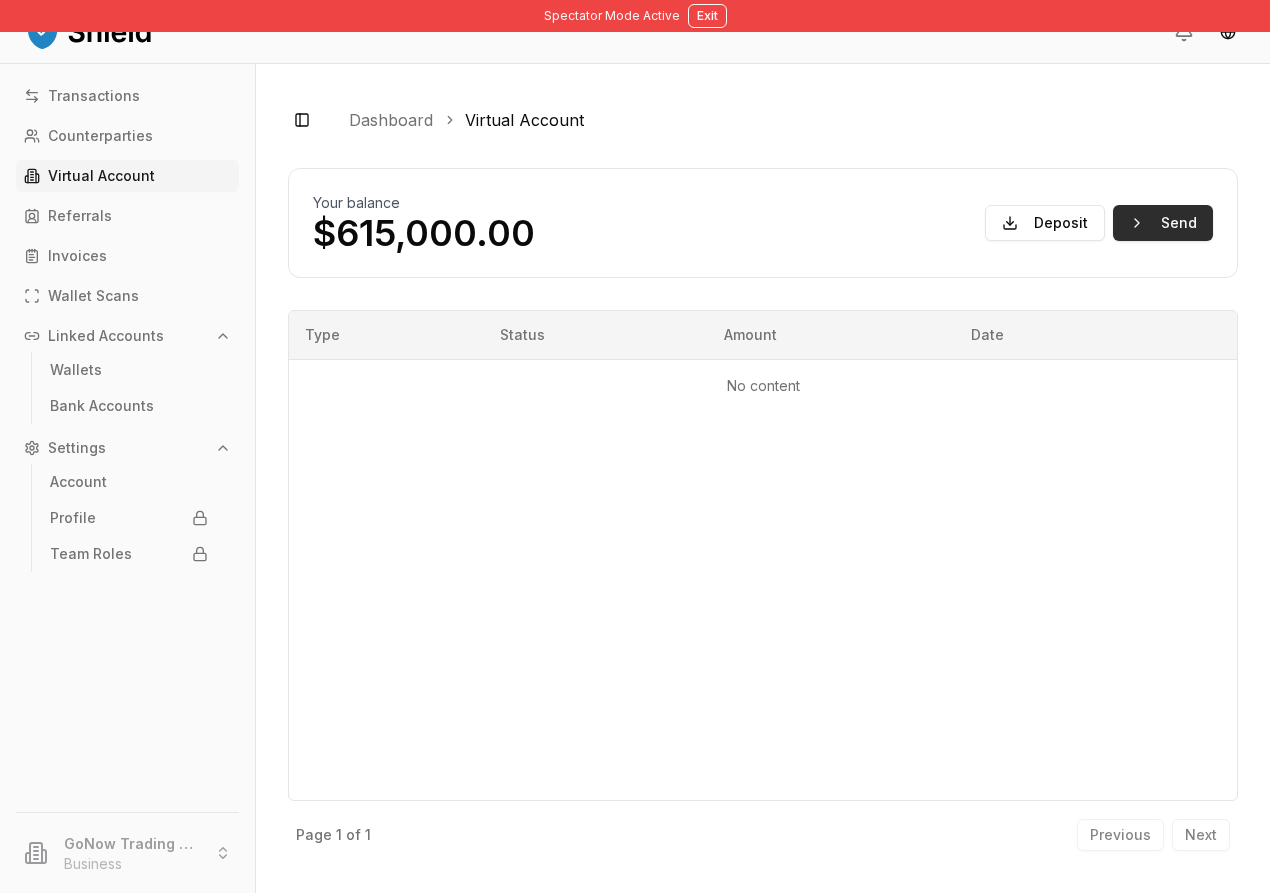 click on "Send" at bounding box center (1163, 223) 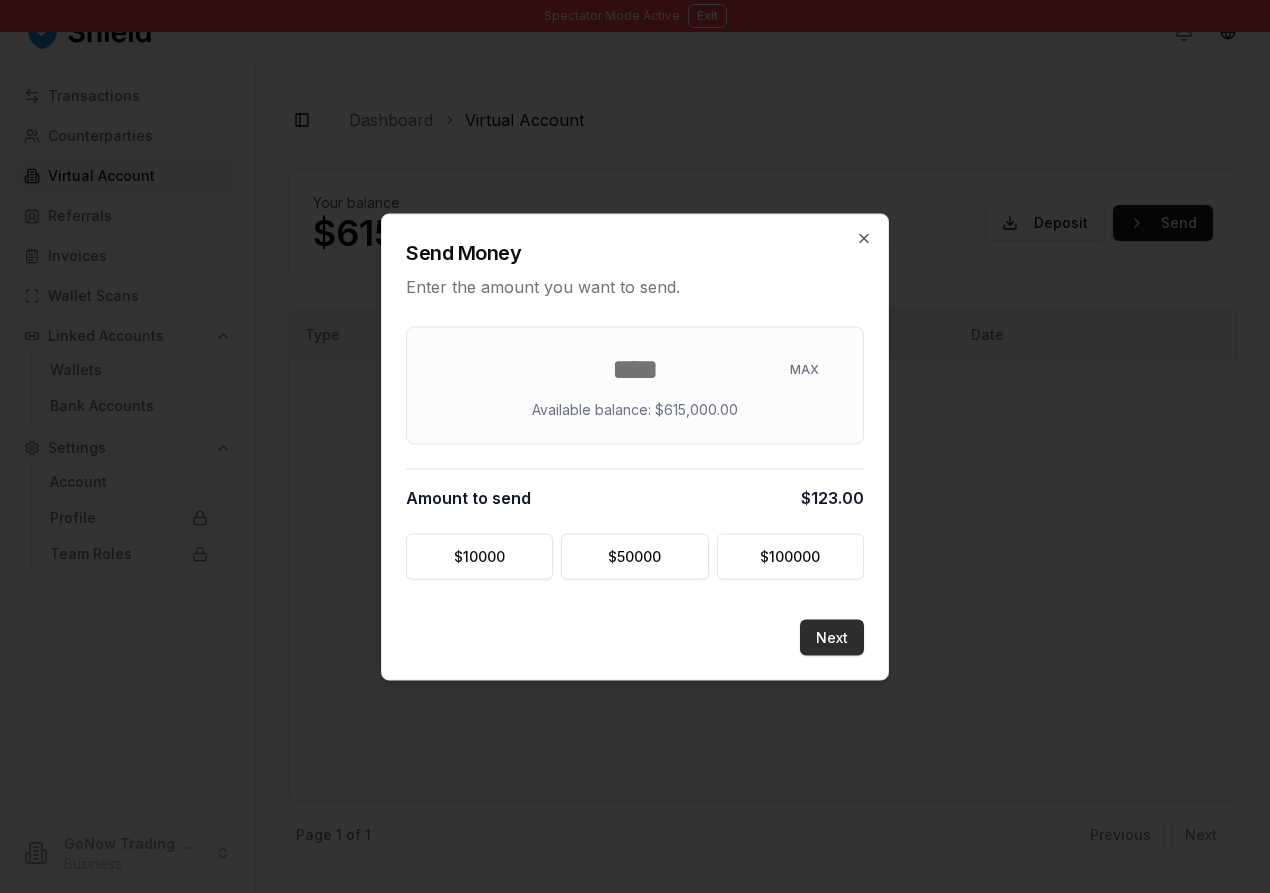type on "***" 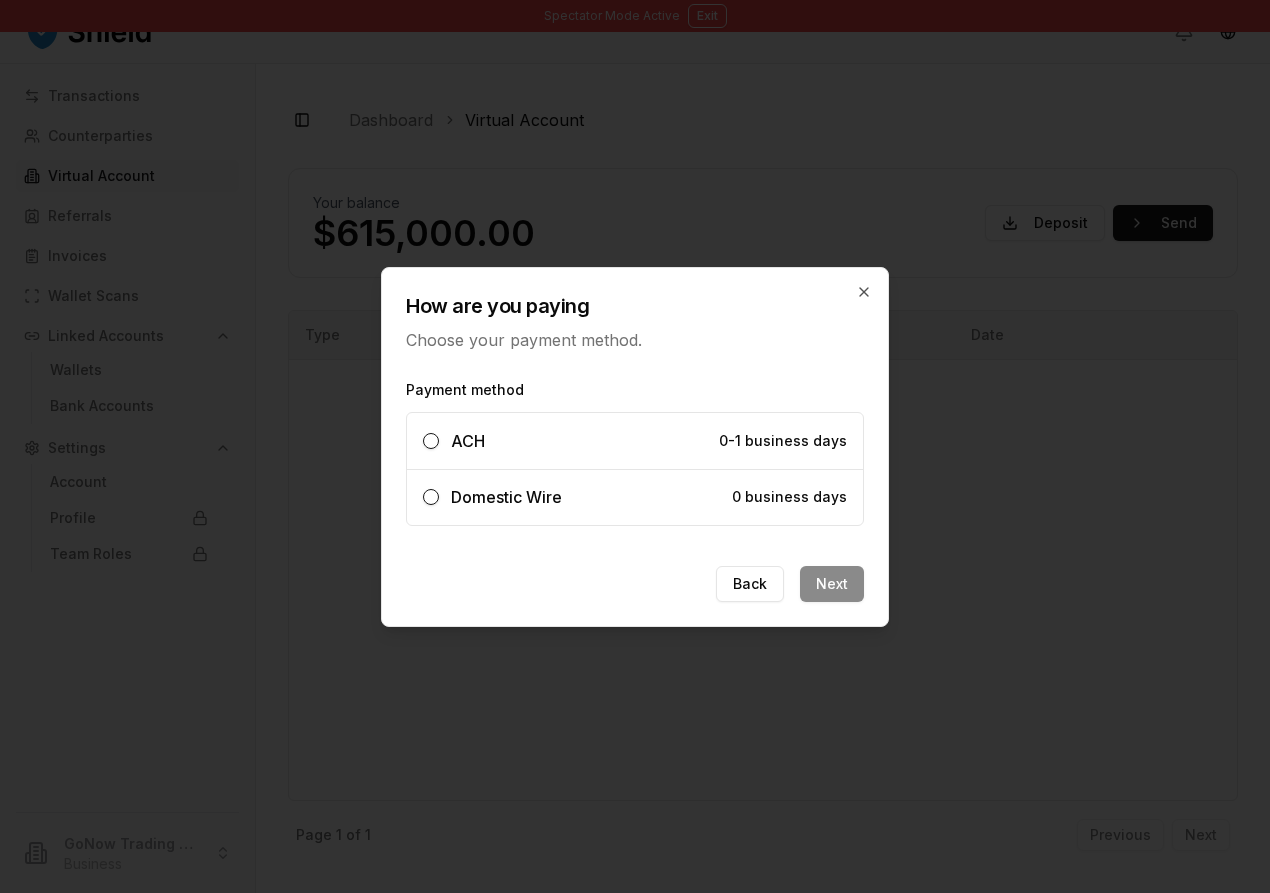 click on "Domestic Wire 0 business days" at bounding box center (635, 497) 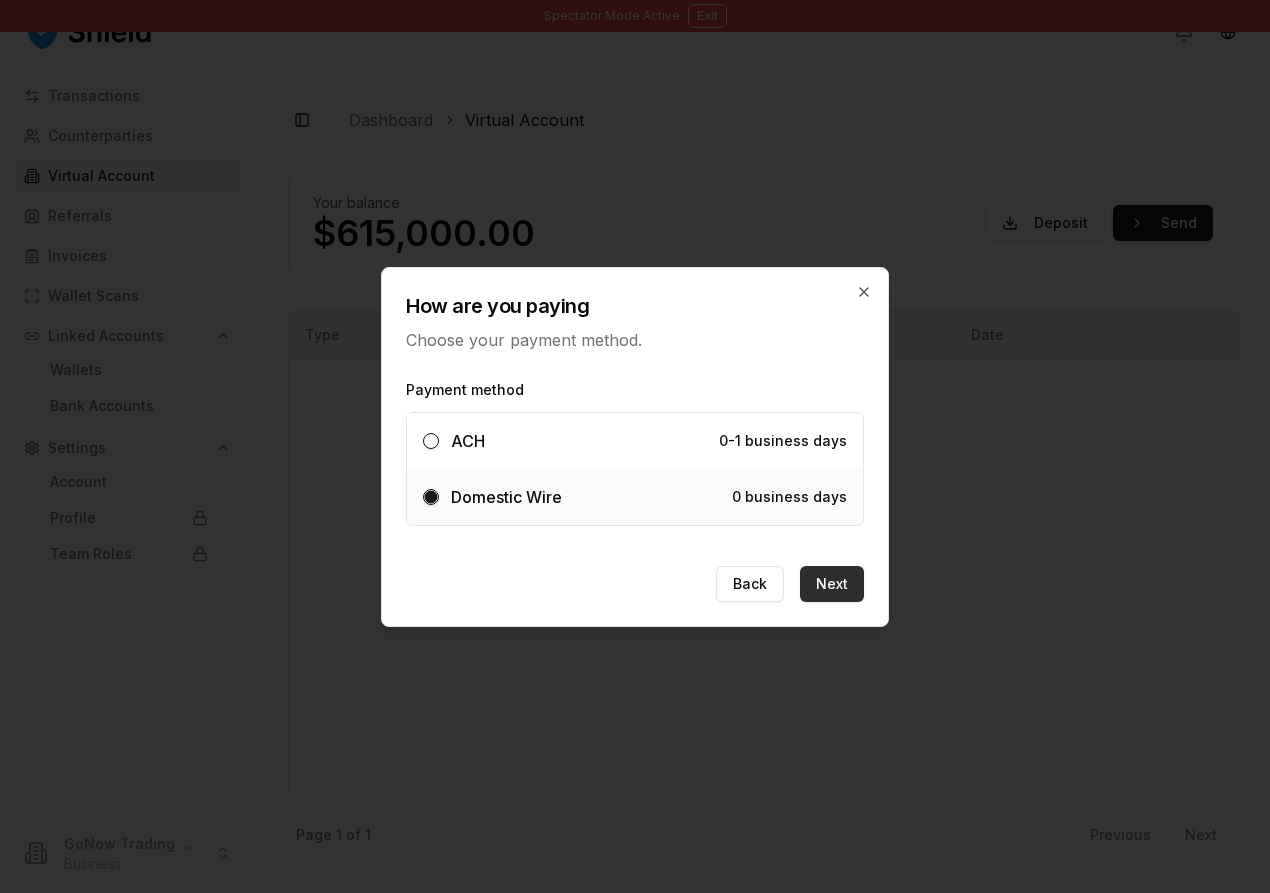 click on "Next" at bounding box center (832, 584) 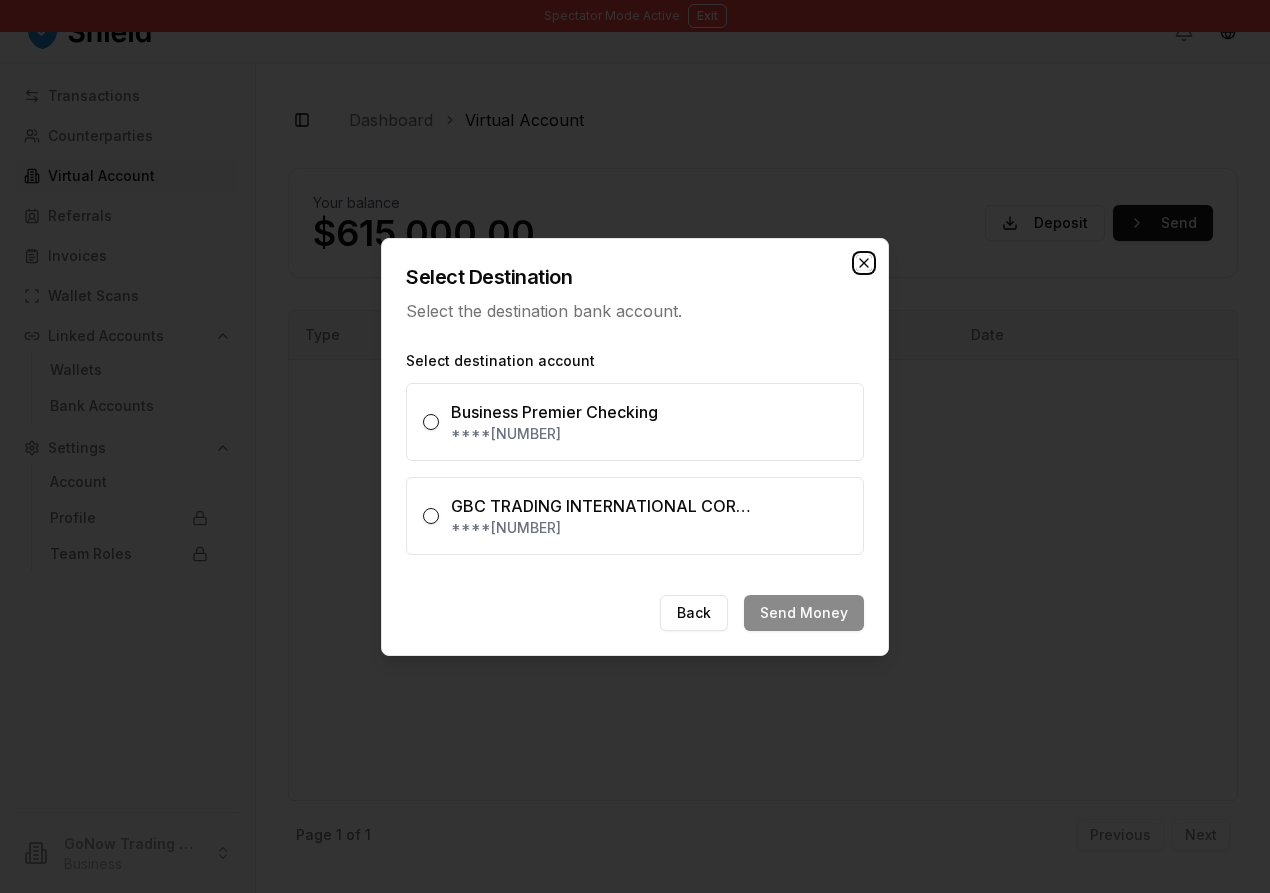 click 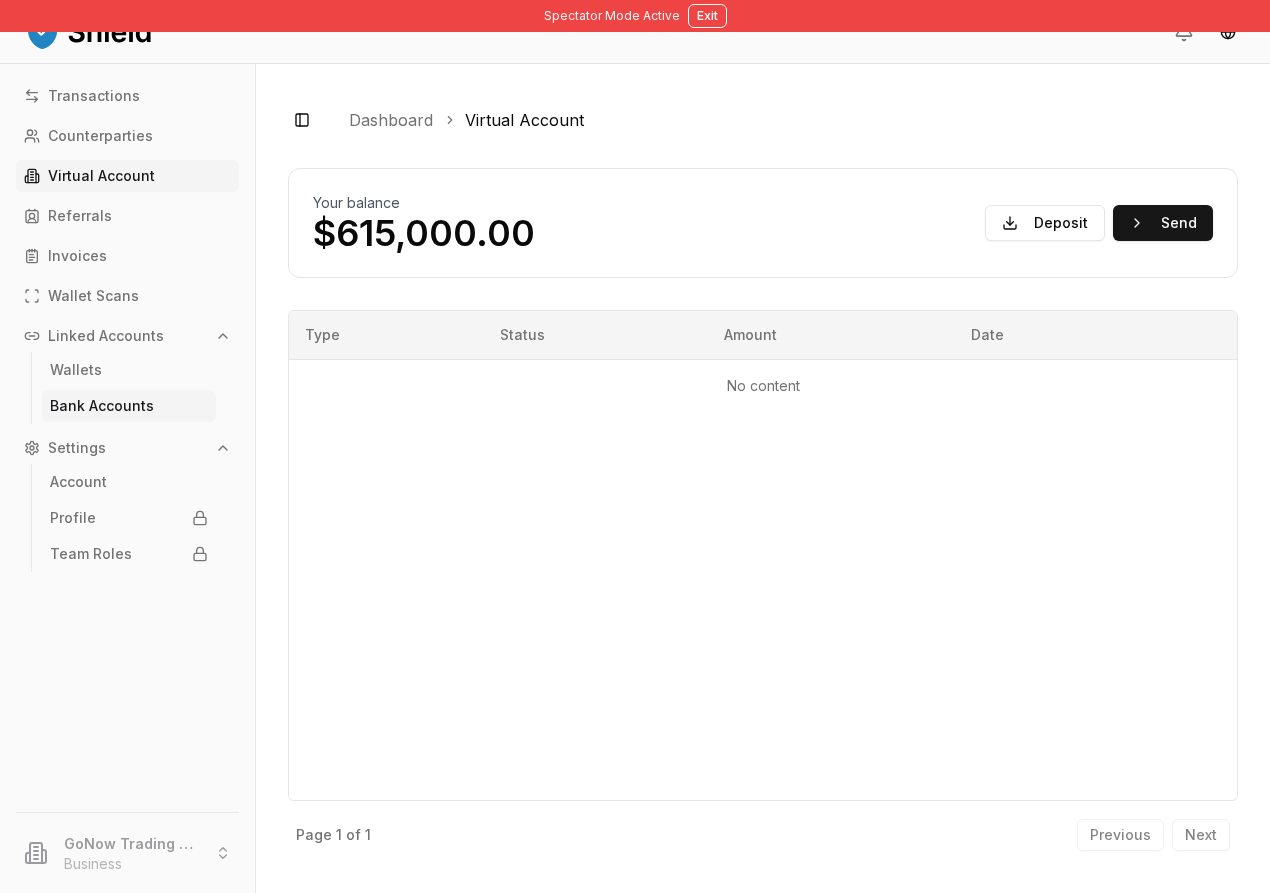 click on "Bank Accounts" at bounding box center (102, 406) 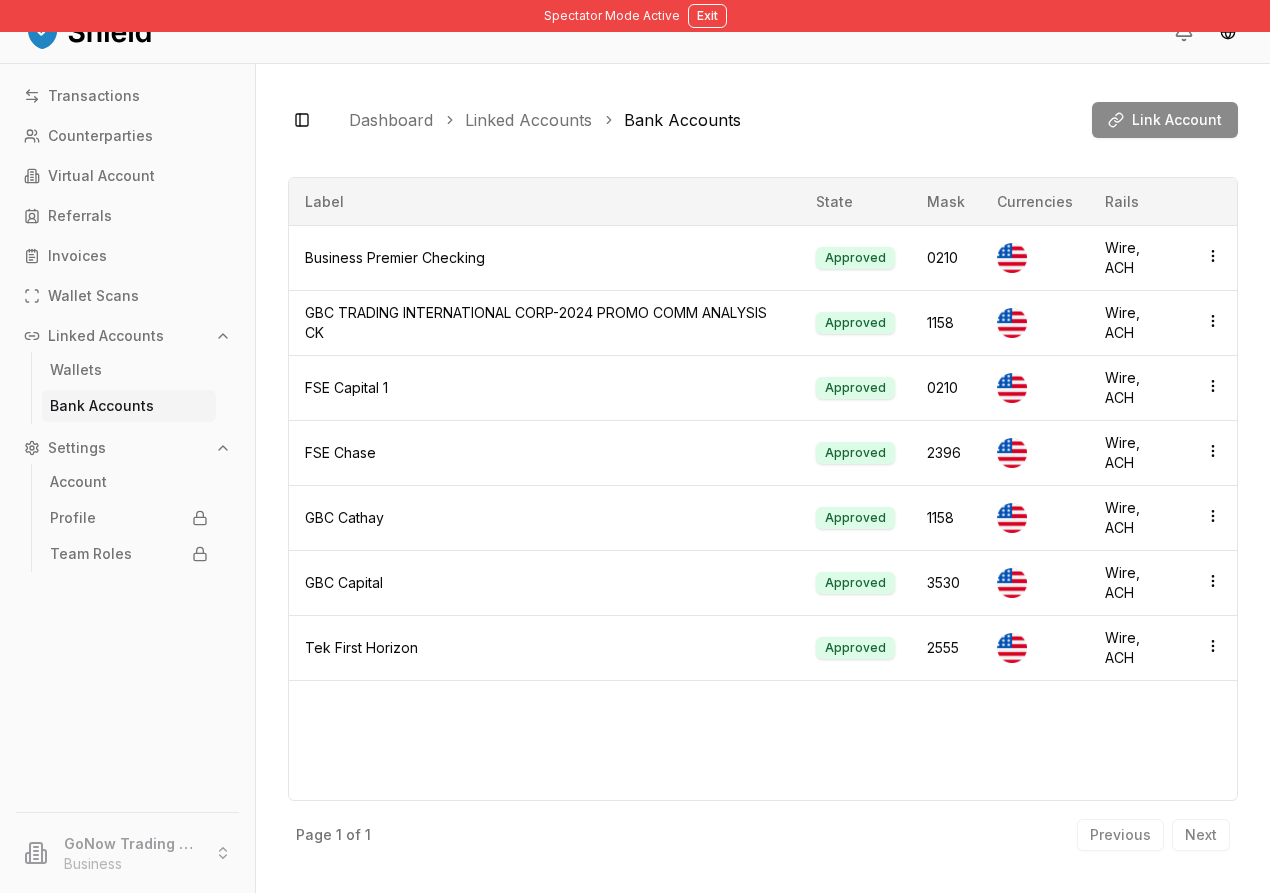 scroll, scrollTop: 91, scrollLeft: 0, axis: vertical 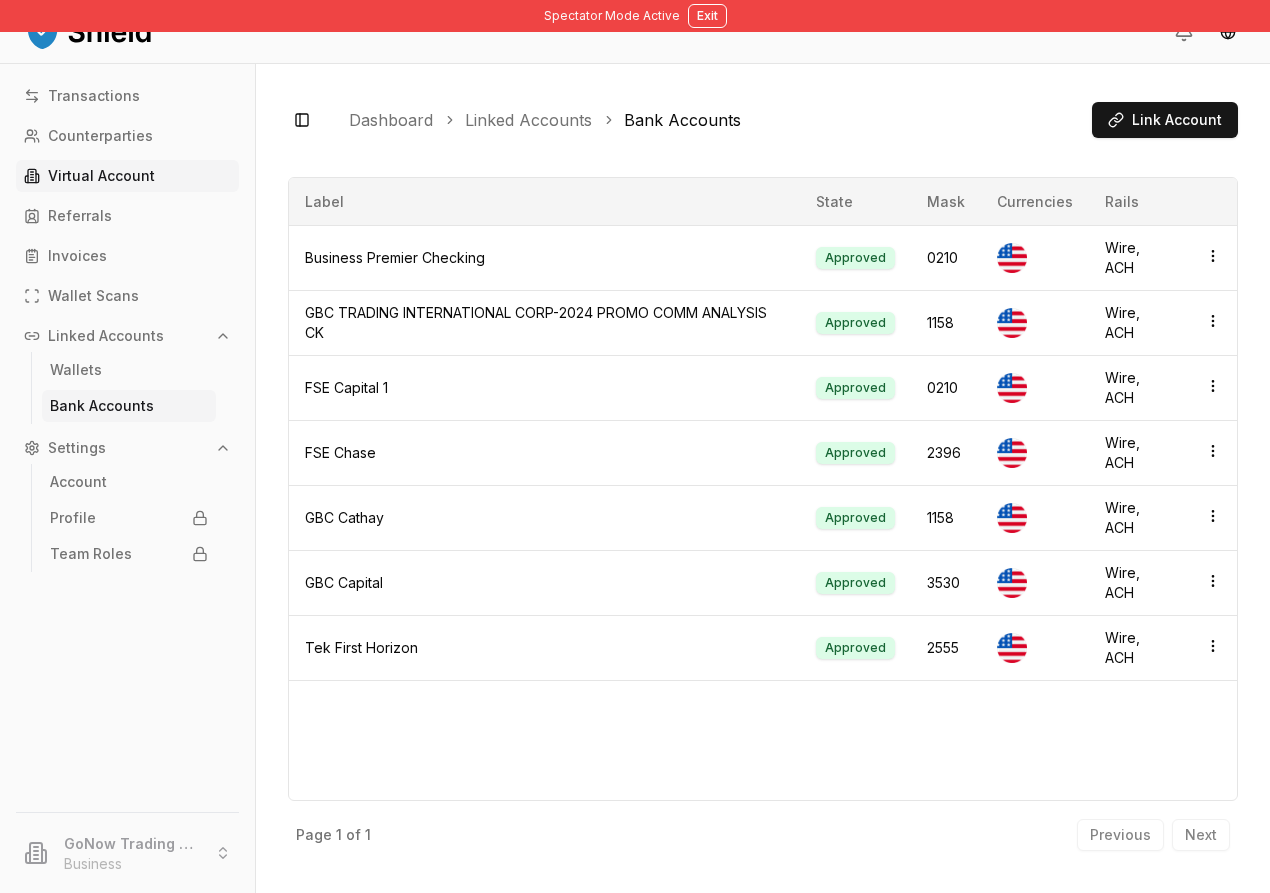 click on "Virtual Account" at bounding box center [101, 176] 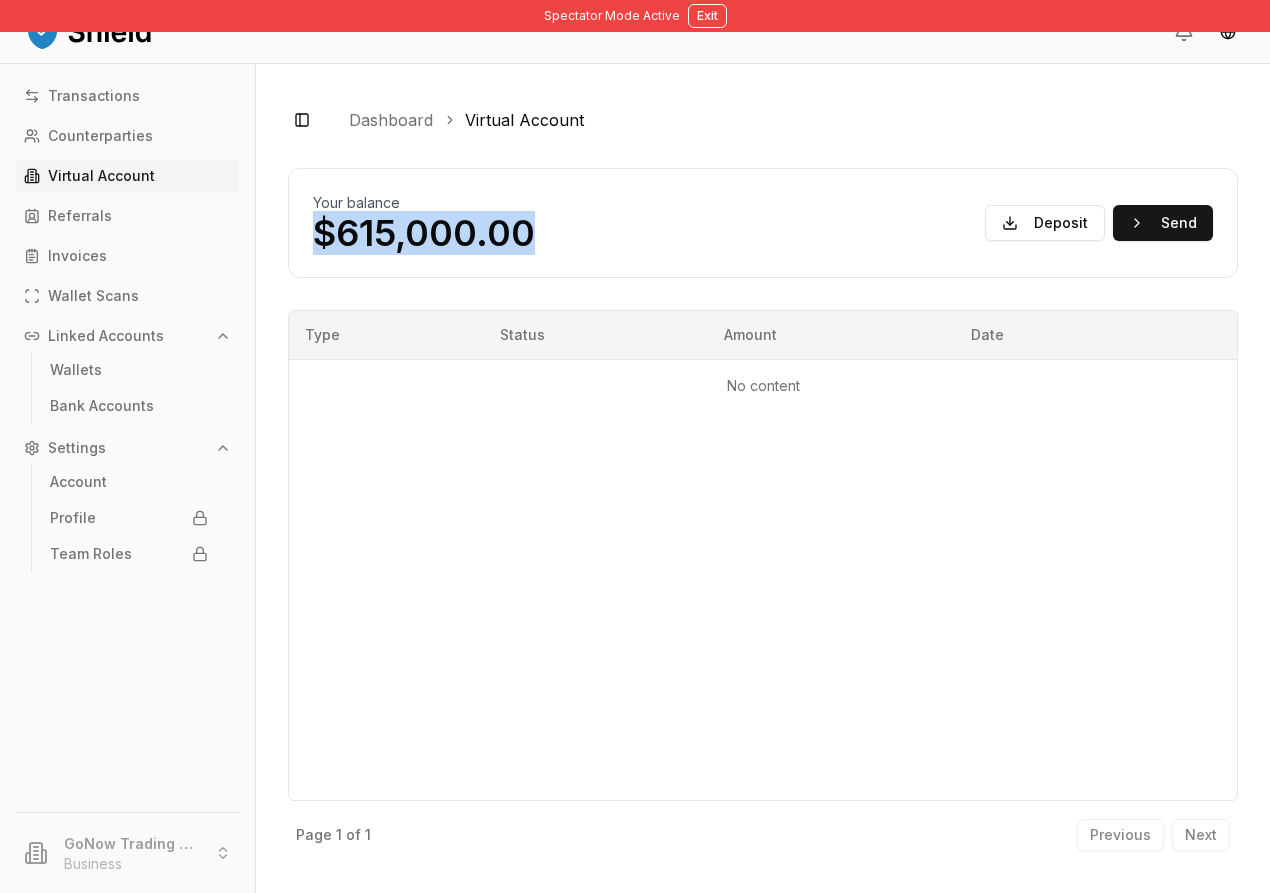drag, startPoint x: 680, startPoint y: 290, endPoint x: 398, endPoint y: 288, distance: 282.00708 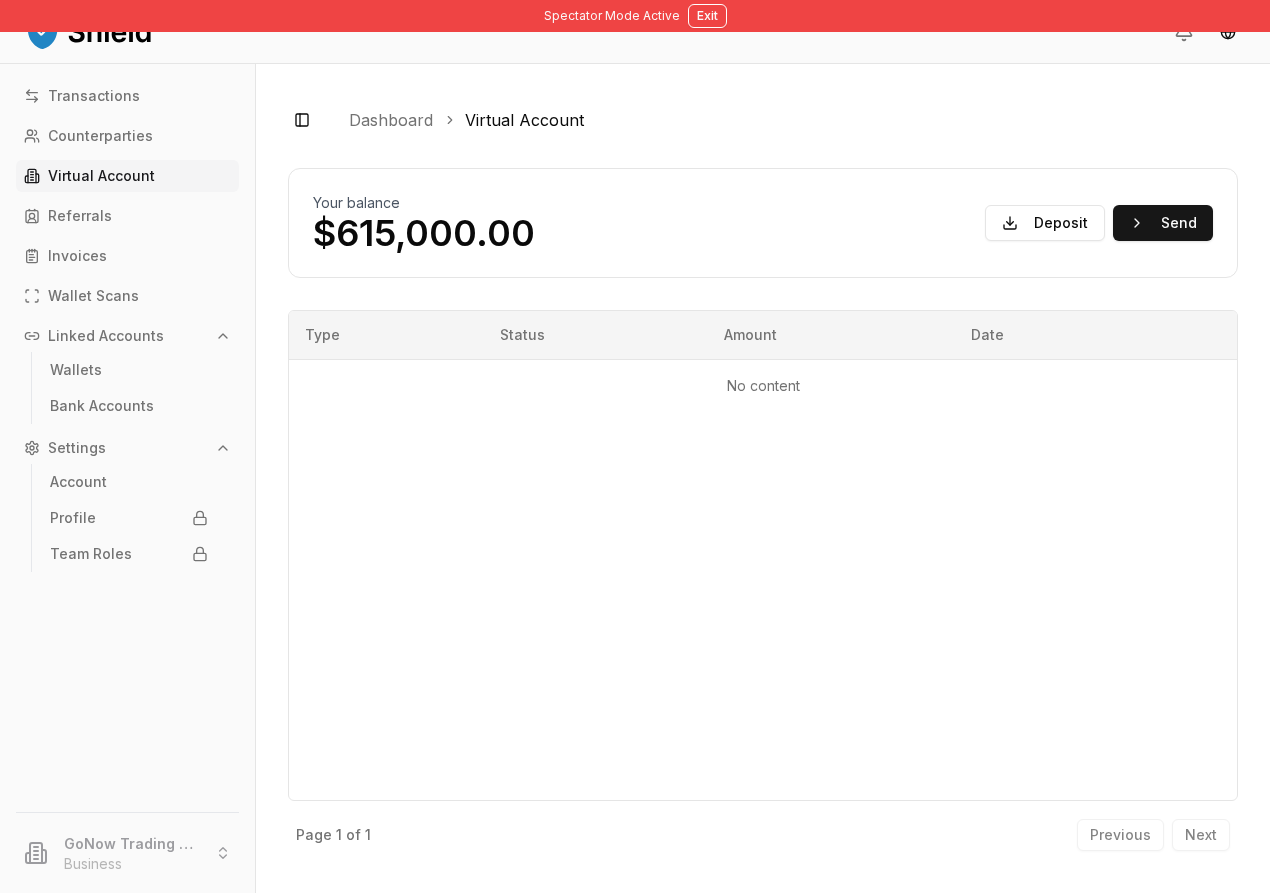 click on "Type Status Amount Date No content" at bounding box center (763, 555) 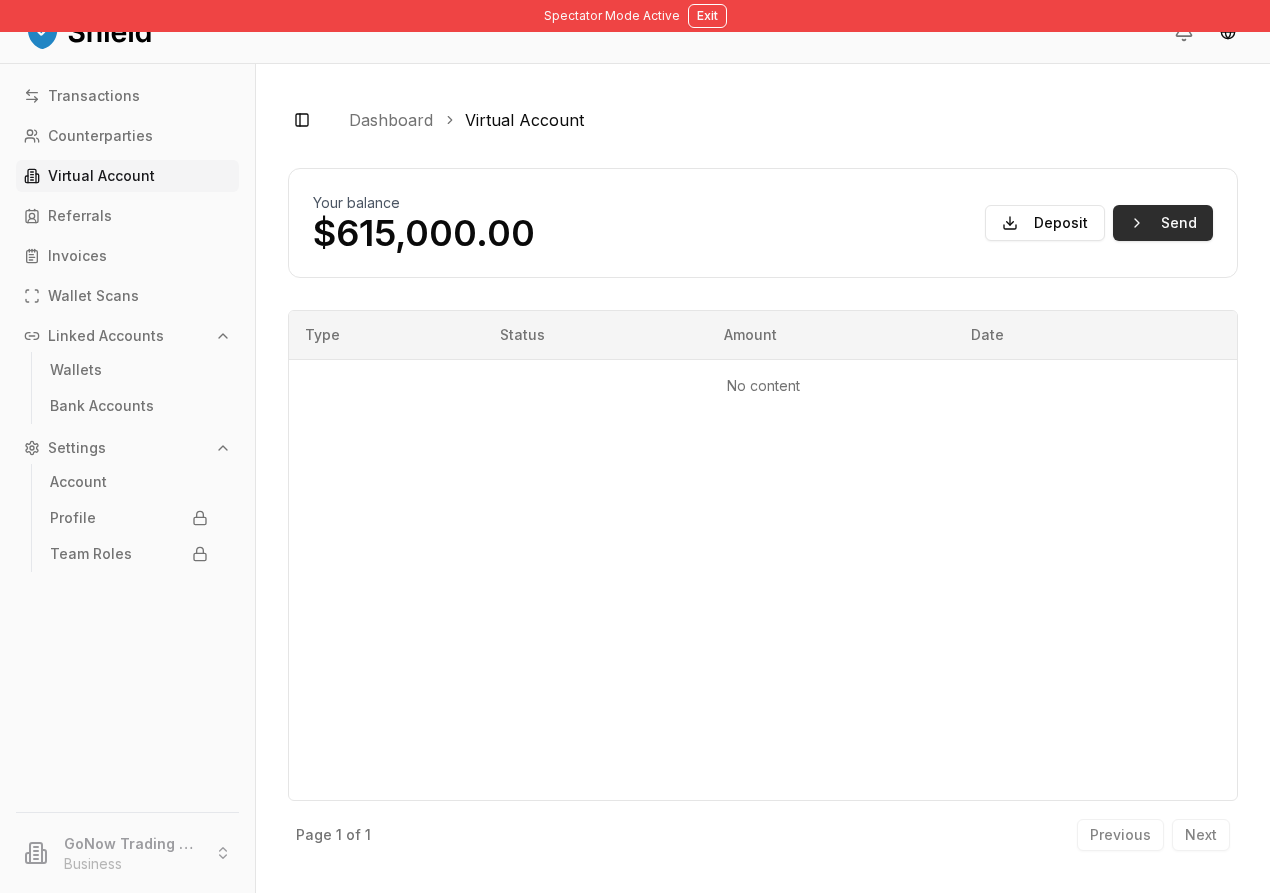 click on "Send" at bounding box center (1163, 223) 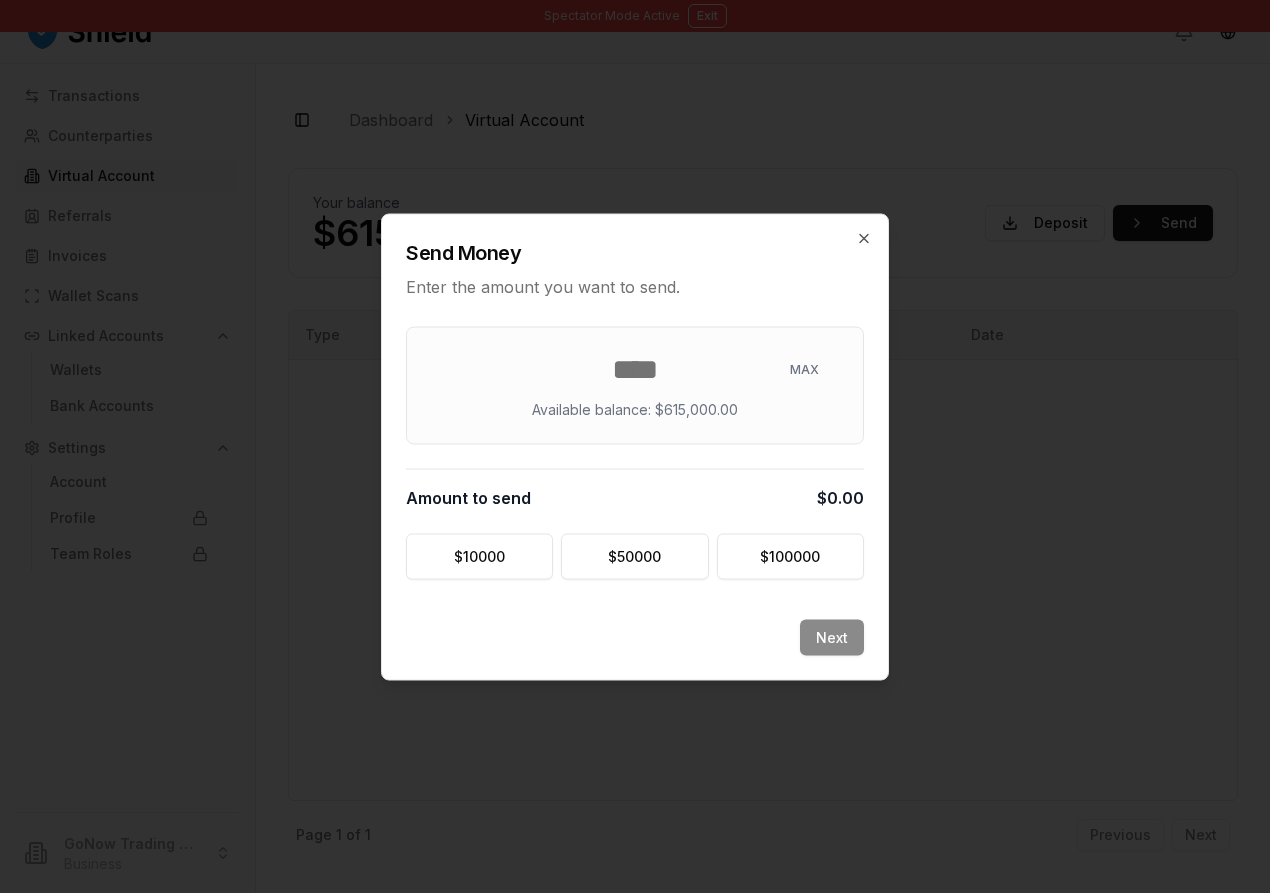 click on "Send Money Enter the amount you want to send." at bounding box center [635, 256] 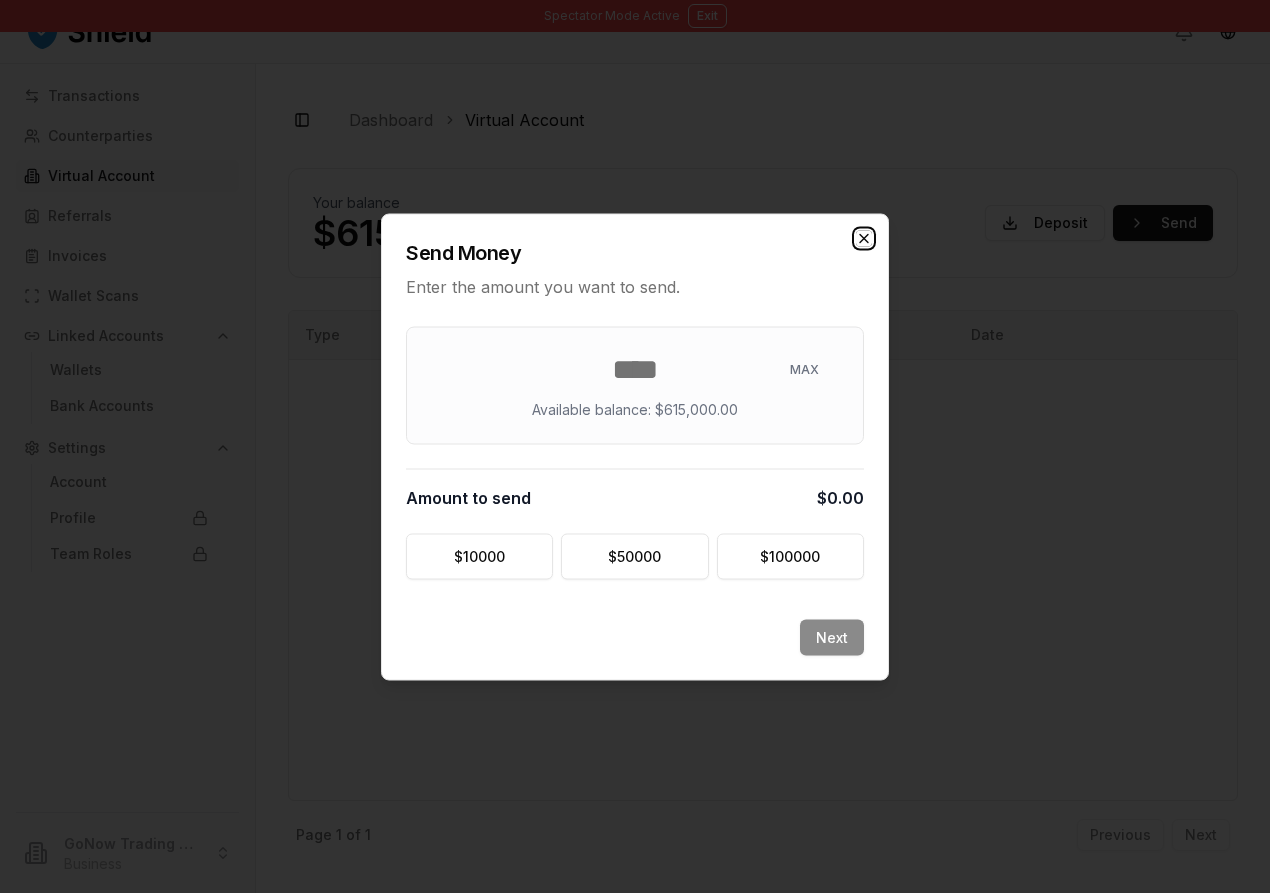 click 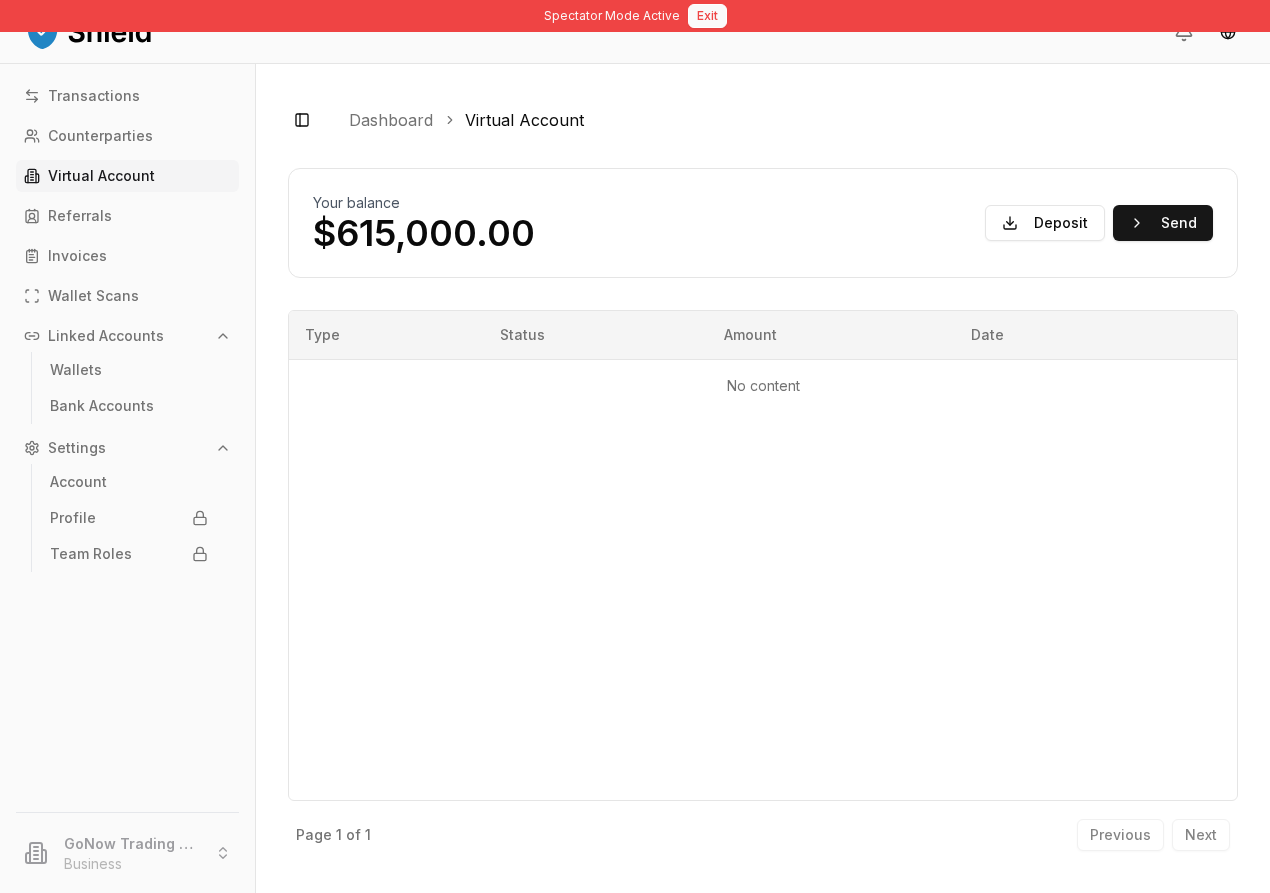 click on "Exit" at bounding box center [707, 16] 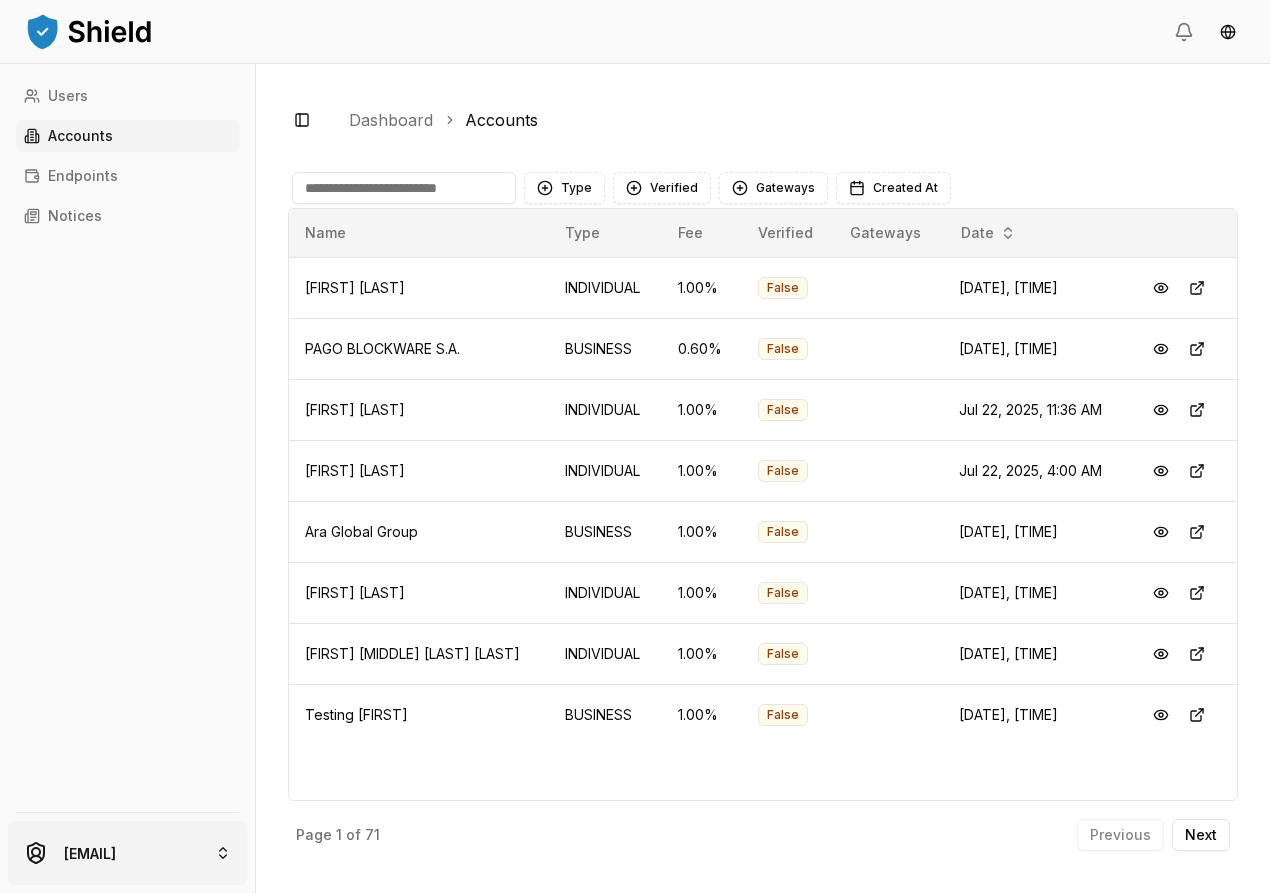 click on "Users Accounts Endpoints Notices [EMAIL] Toggle Sidebar Dashboard Accounts Type Verified Gateways Created At Name Type Fee Verified Gateways Date   [FIRST] [LAST]   INDIVIDUAL   1.00 %   False     [DATE], [TIME]     PAGO BLOCKWARE S.A.   BUSINESS   0.60 %   False     [DATE], [TIME]     [FIRST] [LAST]   INDIVIDUAL   1.00 %   False     [DATE], [TIME]     [FIRST] [LAST]   INDIVIDUAL   1.00 %   False     [DATE], [TIME]     Ara Global Group   BUSINESS   1.00 %   False     [DATE], [TIME]     [FIRST] [LAST]    INDIVIDUAL   1.00 %   False     [DATE], [TIME]     [FIRST] [MIDDLE] [LAST] [LAST]   INDIVIDUAL   1.00 %   False     [DATE], [TIME]     Testing [FIRST]   BUSINESS   1.00 %   False     [DATE], [TIME]   Page 1 of 71 Previous Next" at bounding box center (635, 446) 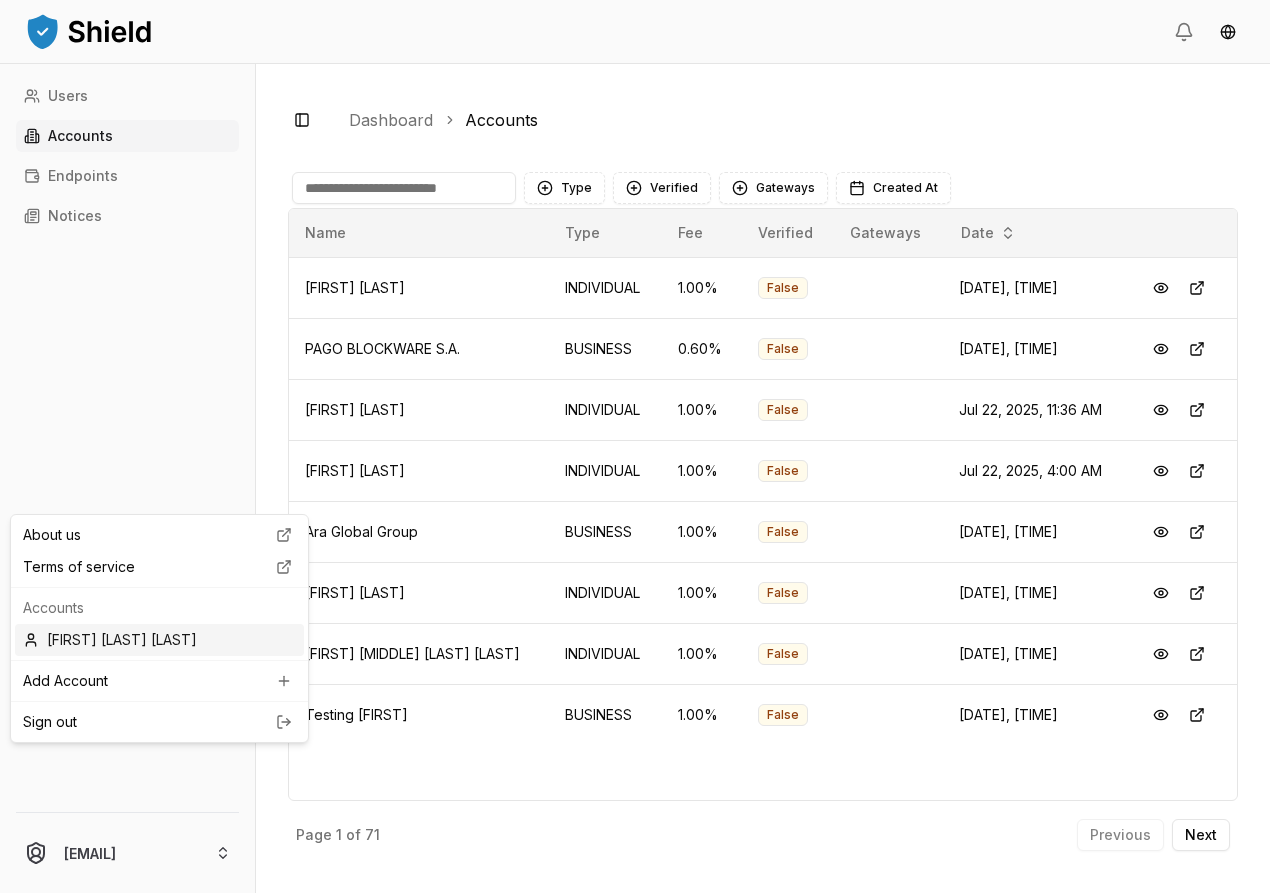 click on "[FIRST] [LAST] [LAST]" at bounding box center [159, 640] 